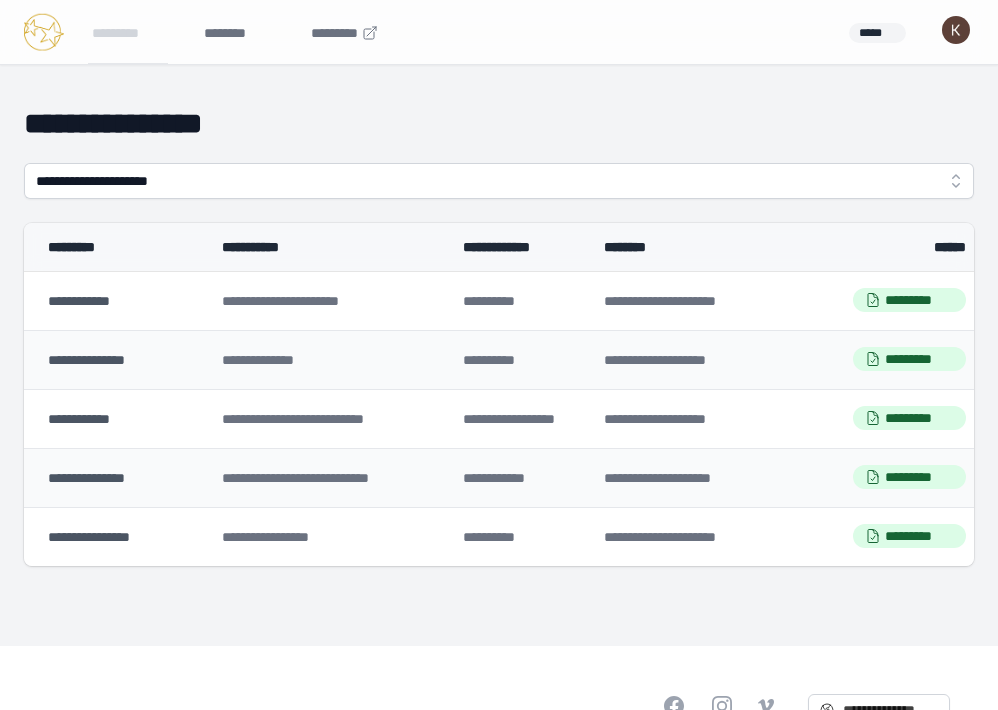 scroll, scrollTop: 0, scrollLeft: 0, axis: both 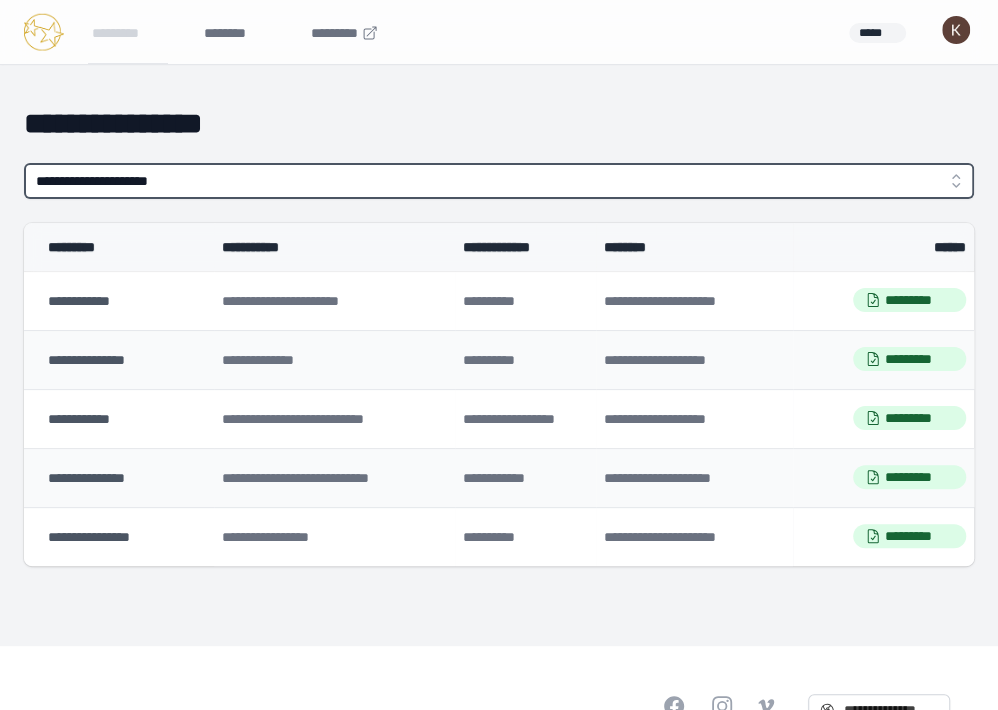 click on "**********" at bounding box center [499, 181] 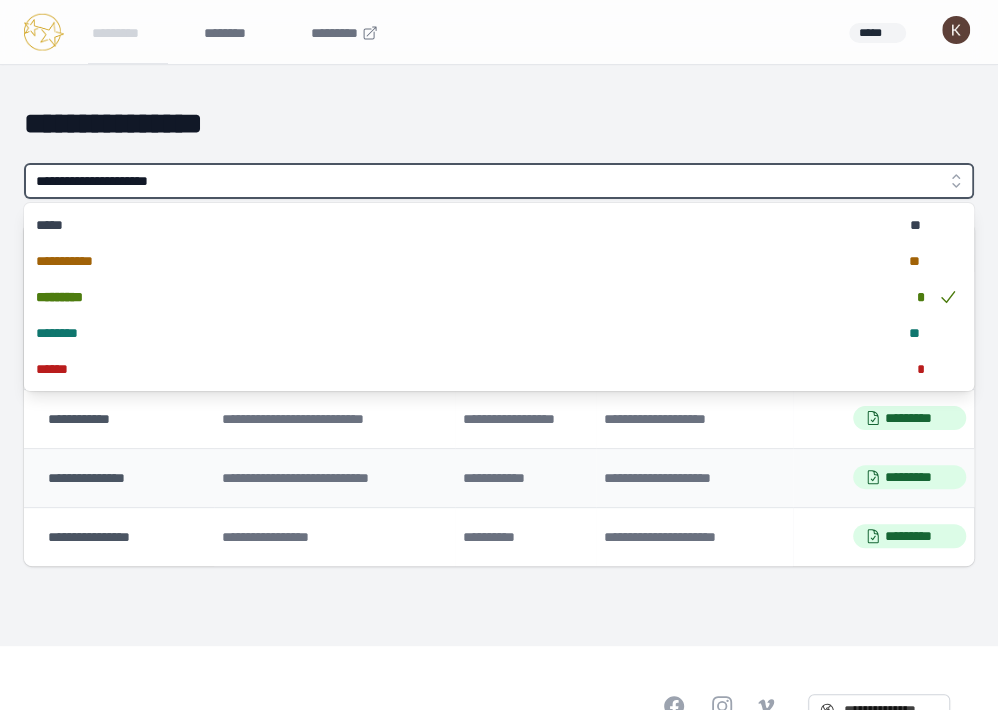type on "**********" 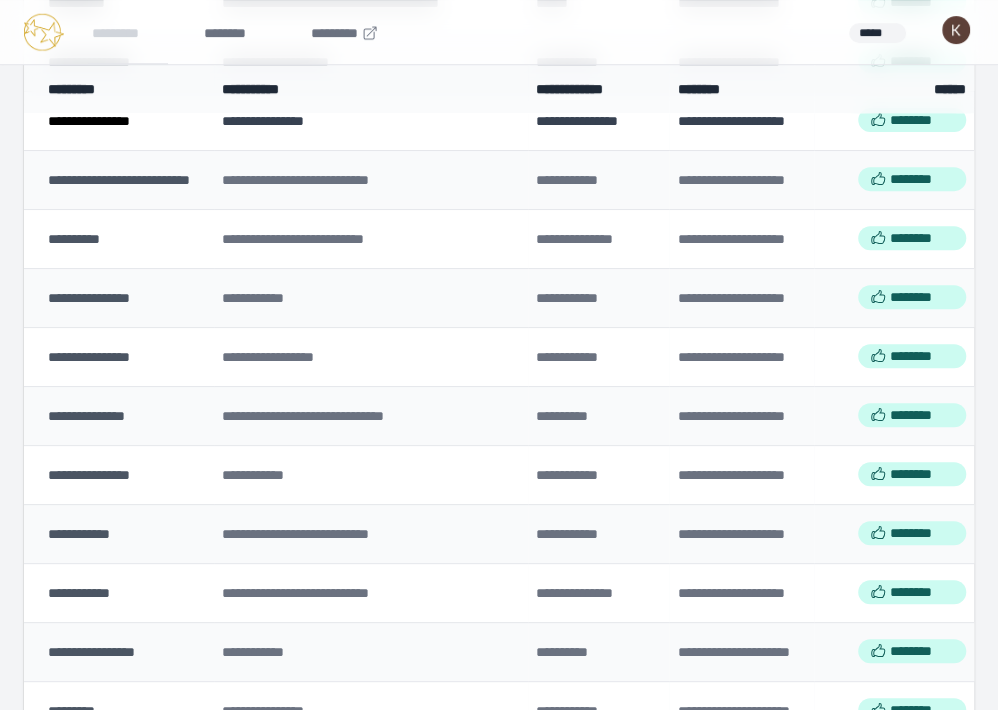 scroll, scrollTop: 432, scrollLeft: 0, axis: vertical 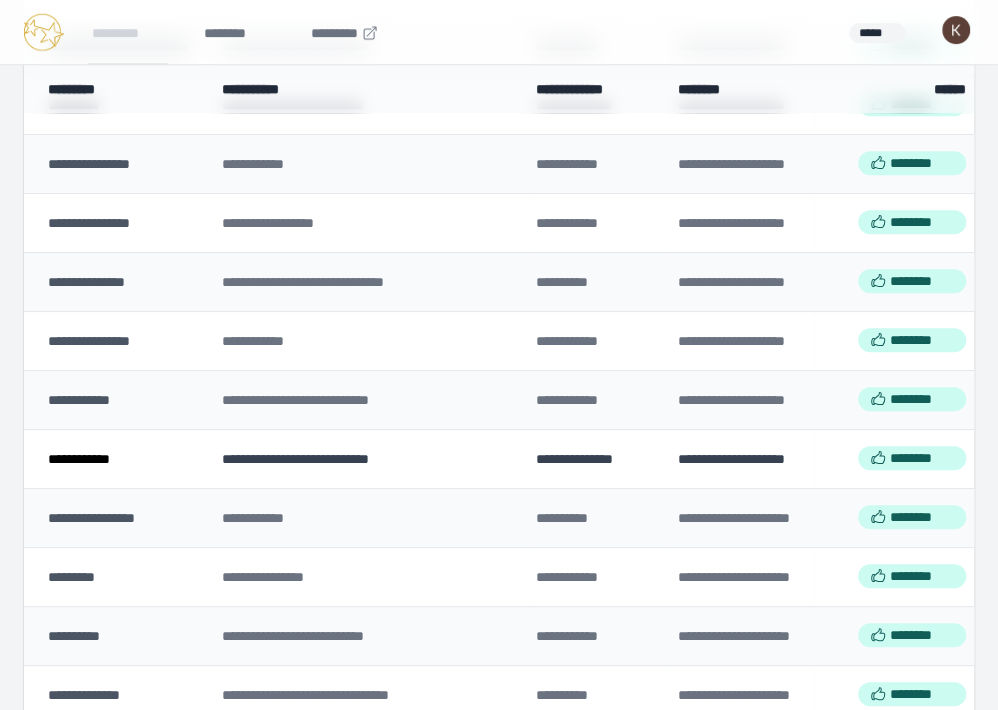 click on "**********" at bounding box center [79, 459] 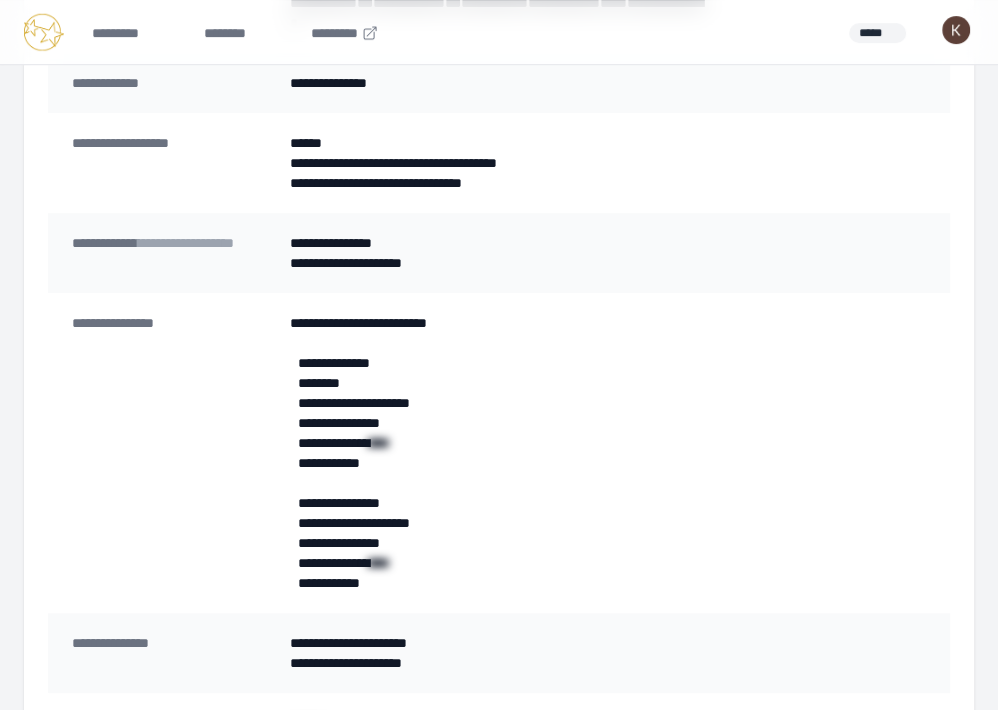 scroll, scrollTop: 421, scrollLeft: 0, axis: vertical 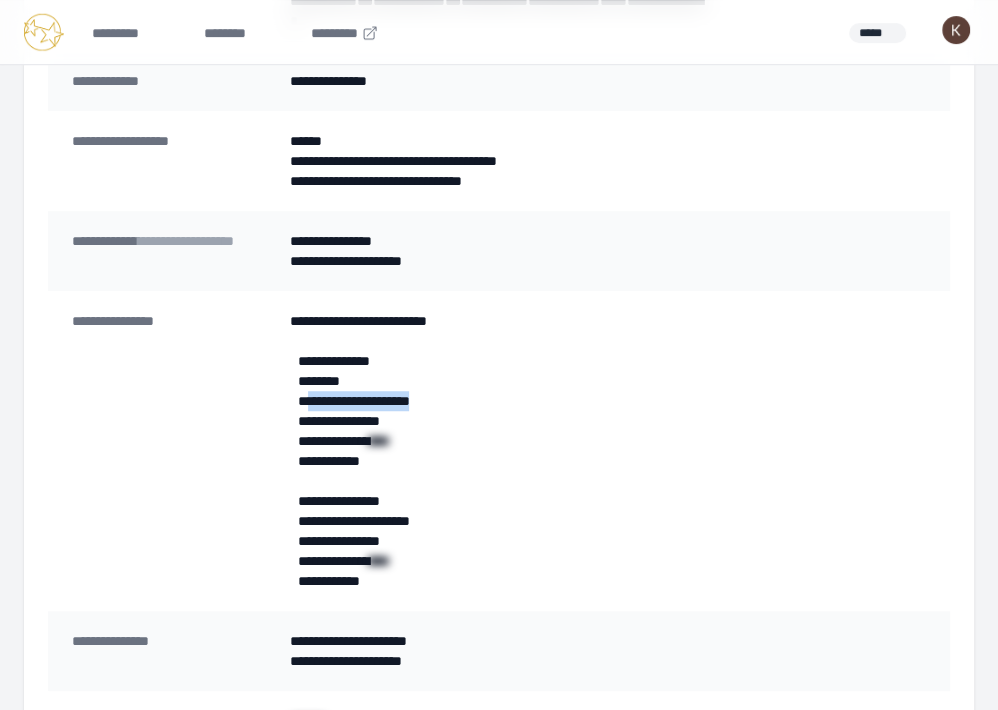 drag, startPoint x: 474, startPoint y: 397, endPoint x: 309, endPoint y: 408, distance: 165.36626 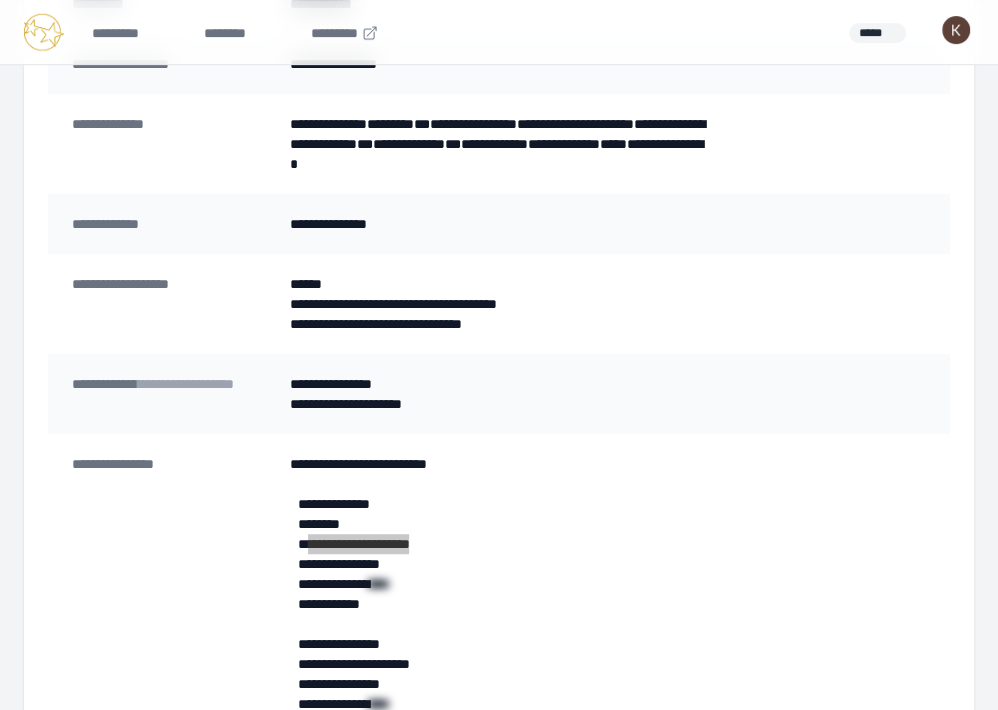 scroll, scrollTop: 277, scrollLeft: 0, axis: vertical 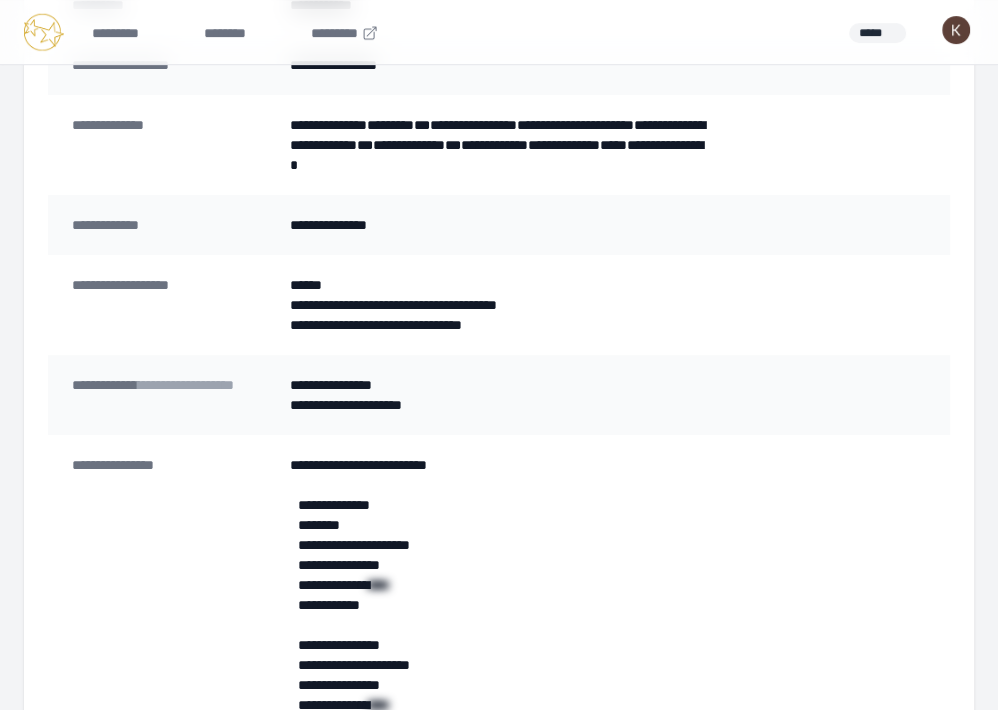 click on "********* ******** *********" at bounding box center [214, 32] 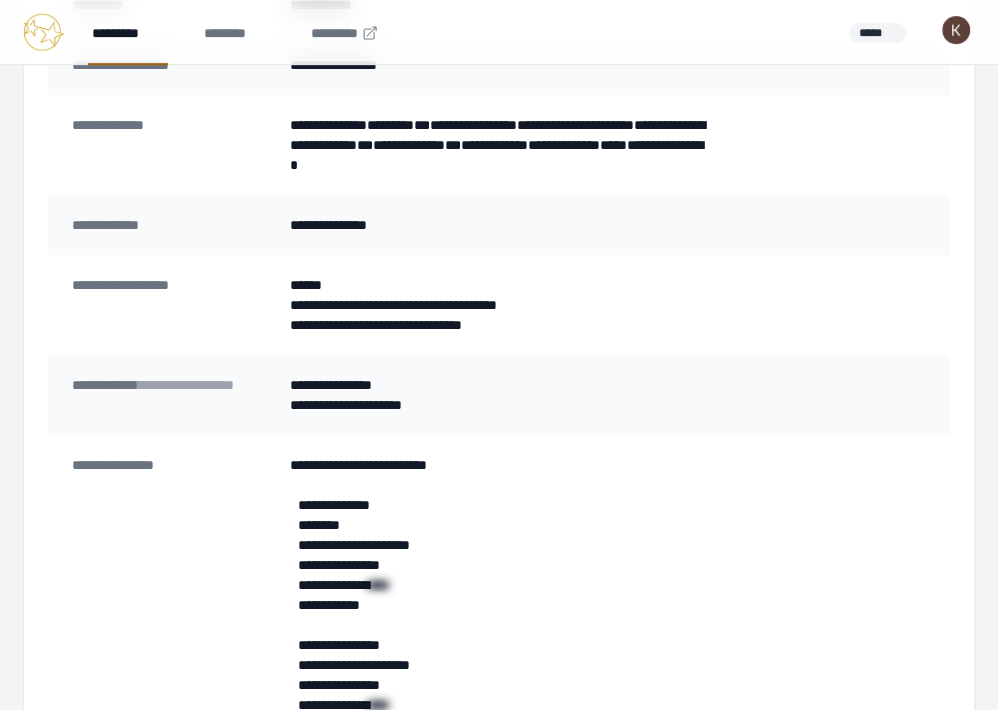 click on "*********" at bounding box center (128, 32) 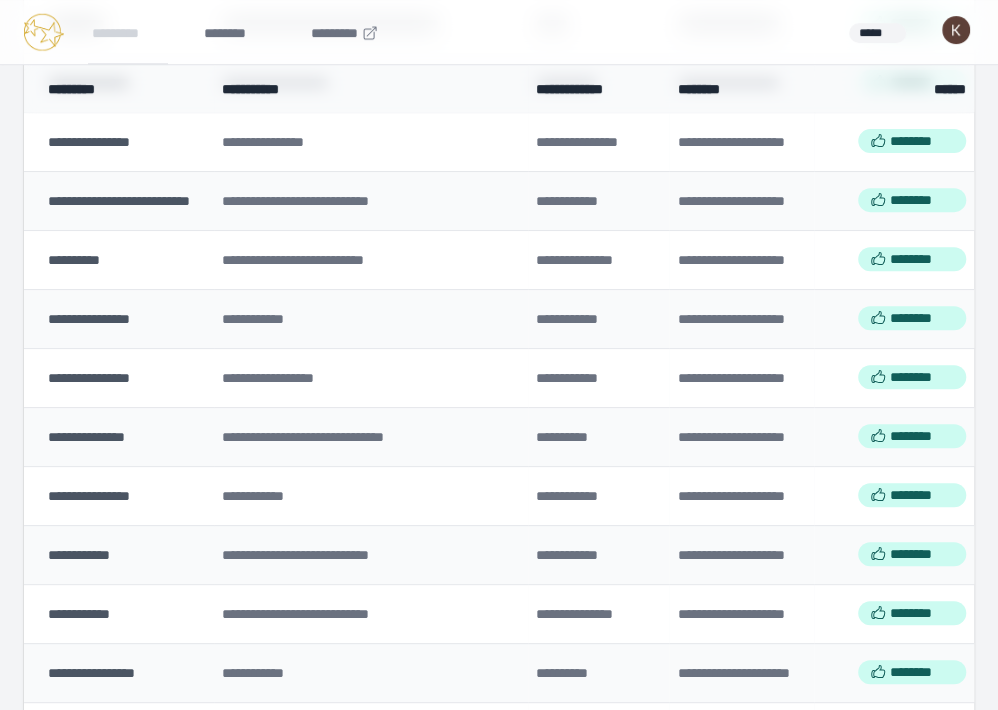 scroll, scrollTop: 0, scrollLeft: 0, axis: both 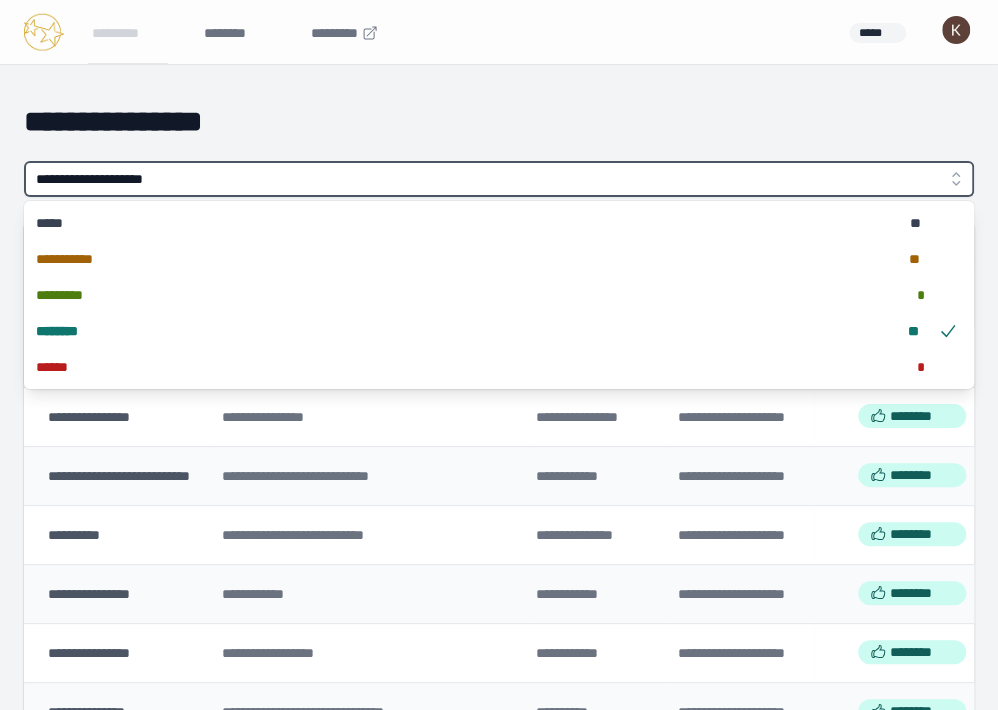 click on "**********" at bounding box center [499, 179] 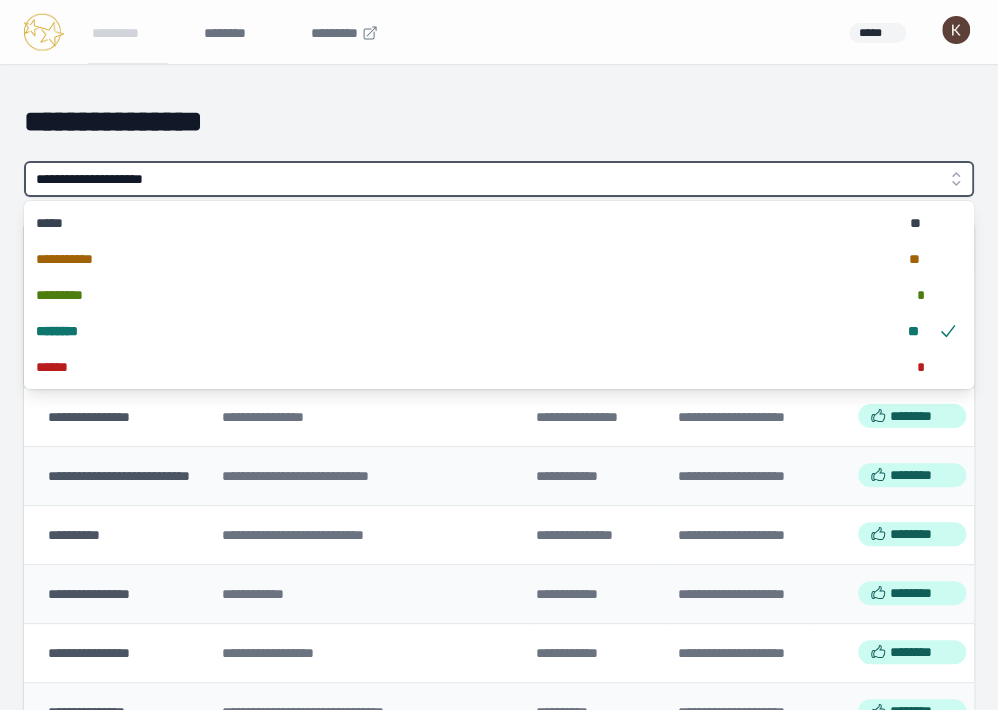 type on "**********" 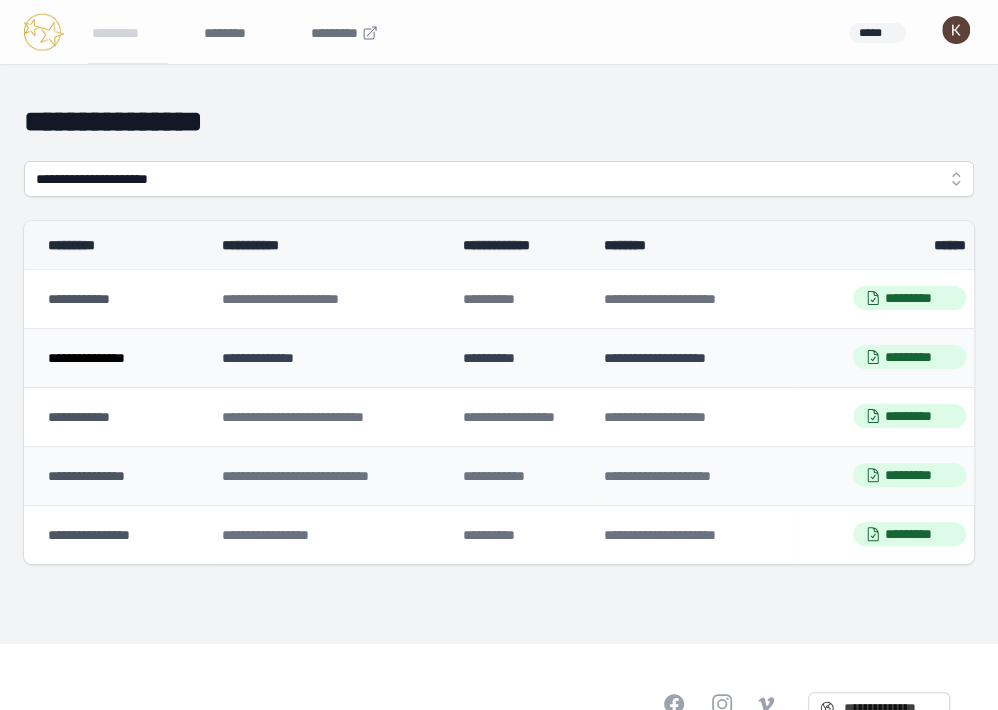 click on "**********" at bounding box center (86, 358) 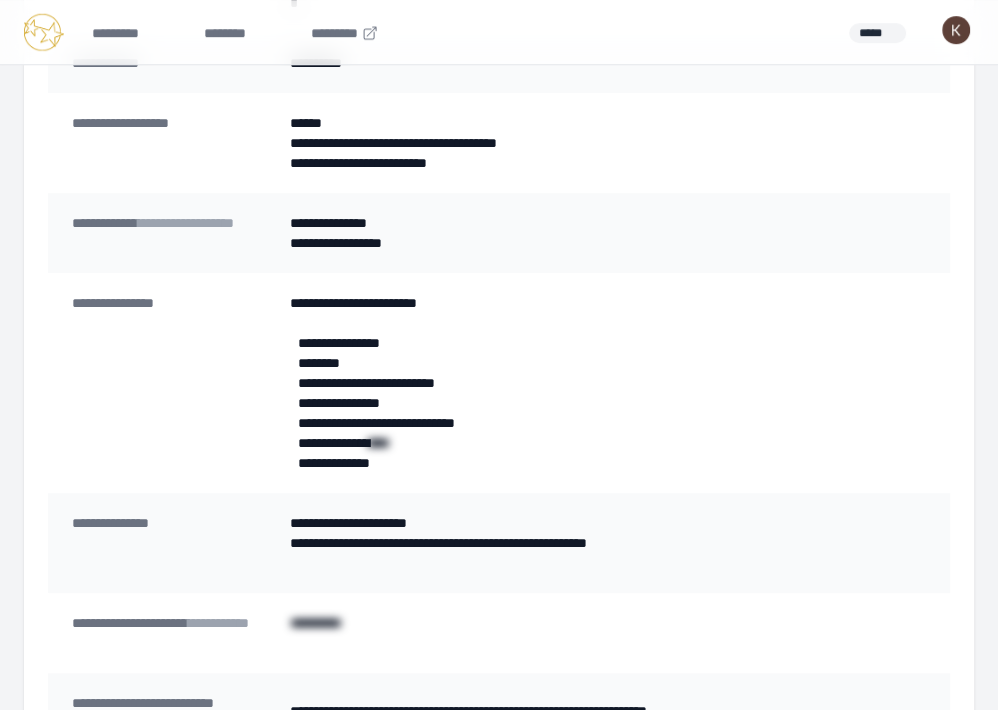 scroll, scrollTop: 441, scrollLeft: 0, axis: vertical 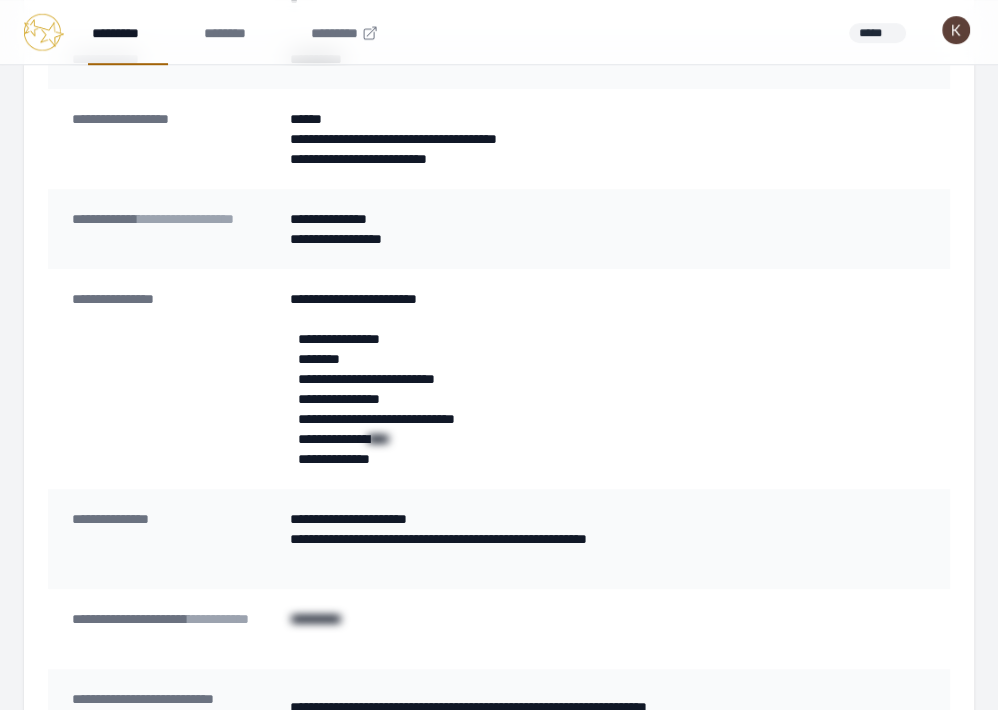 click on "*********" at bounding box center (128, 32) 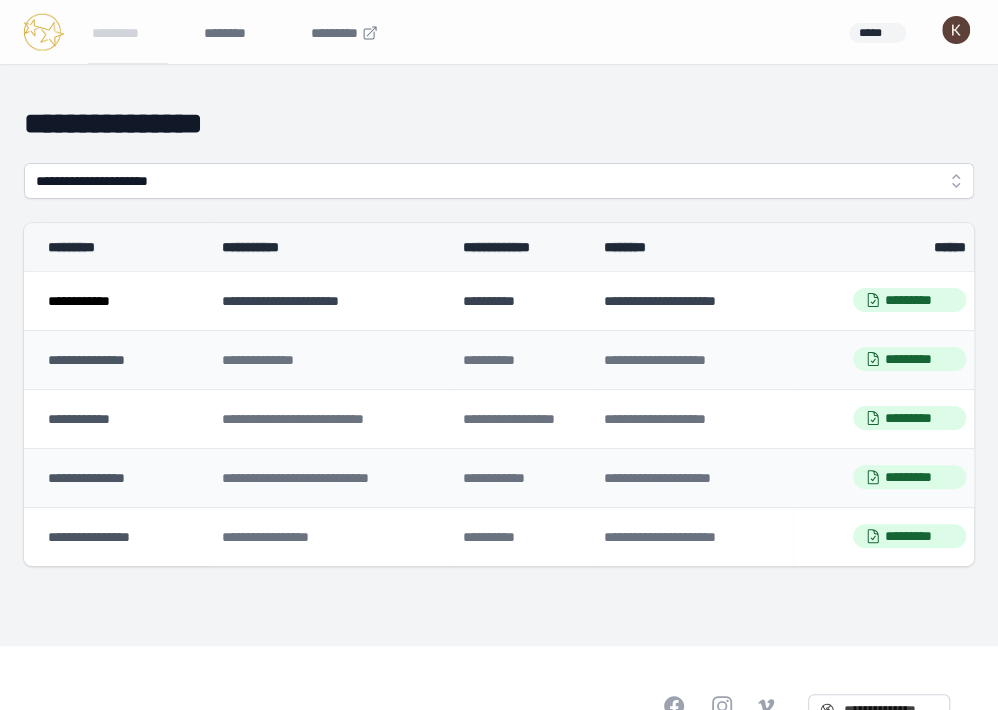 scroll, scrollTop: 1, scrollLeft: 0, axis: vertical 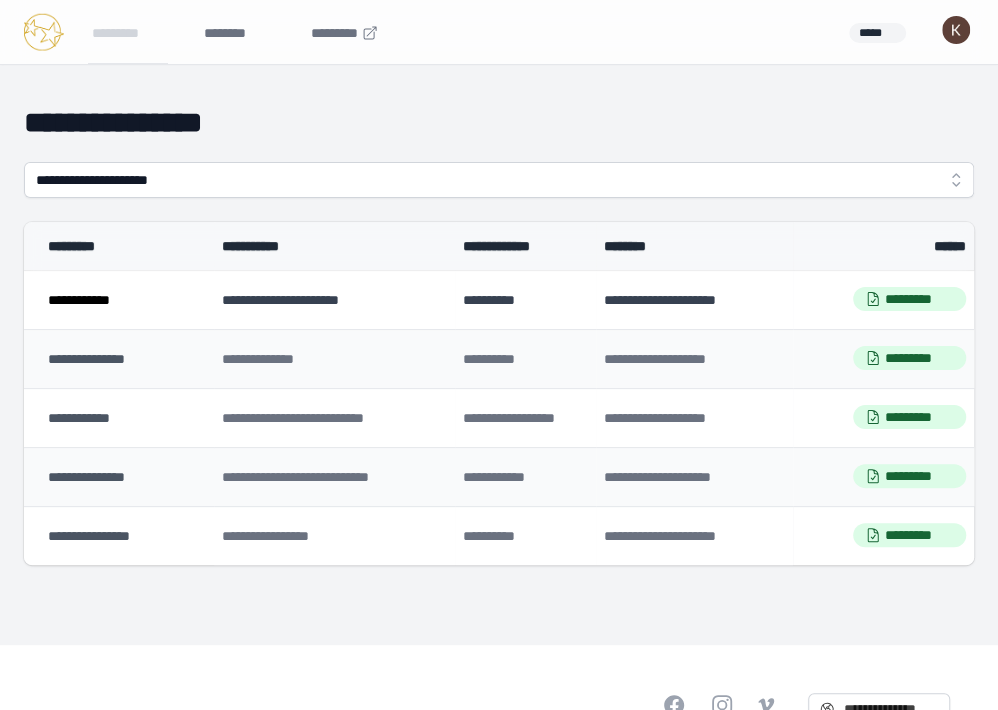 click on "**********" at bounding box center [79, 300] 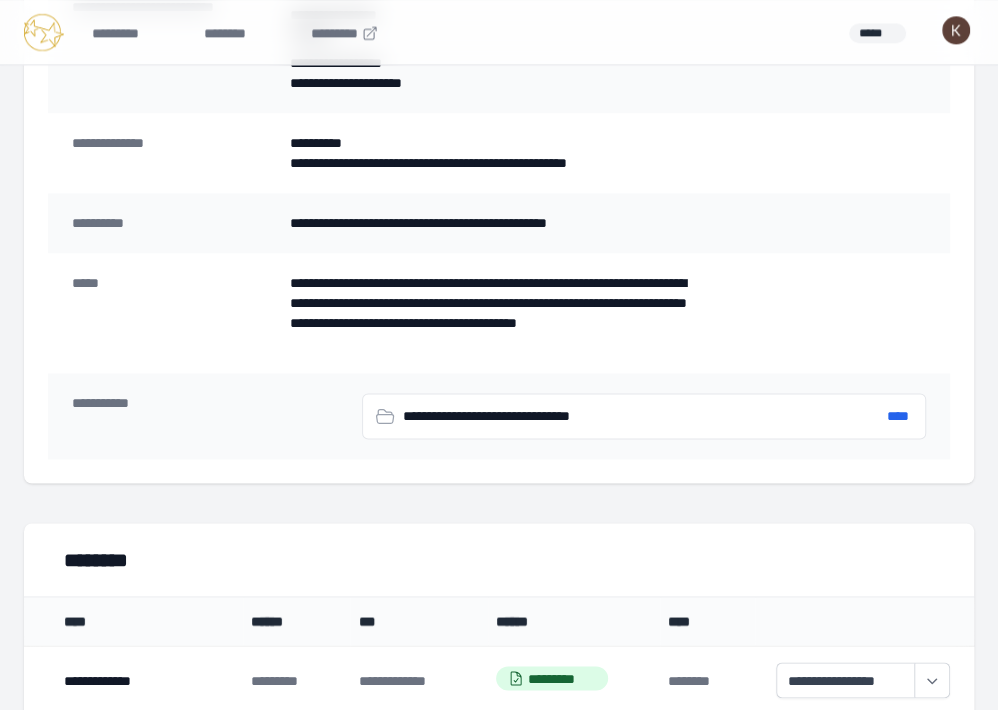 scroll, scrollTop: 1330, scrollLeft: 0, axis: vertical 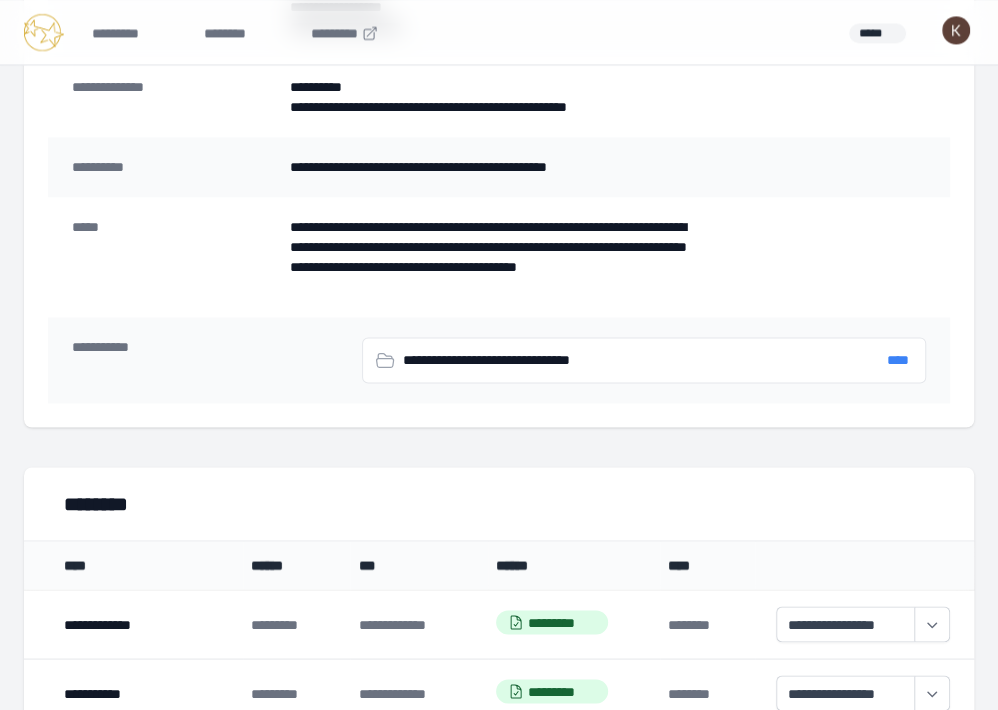 click on "****" at bounding box center (898, 360) 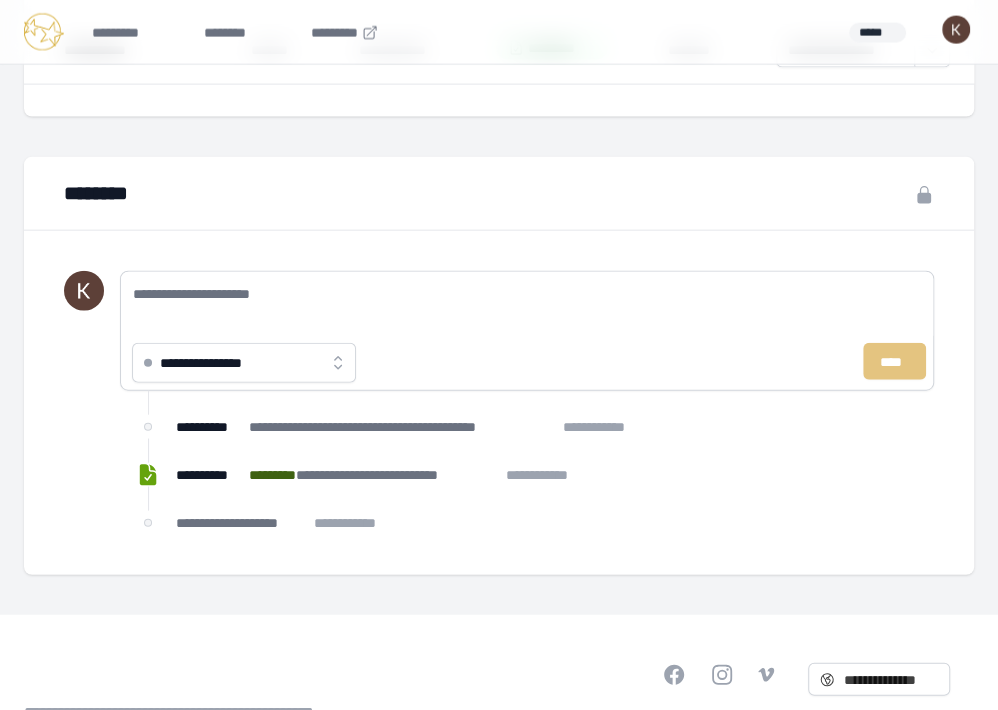 scroll, scrollTop: 2052, scrollLeft: 0, axis: vertical 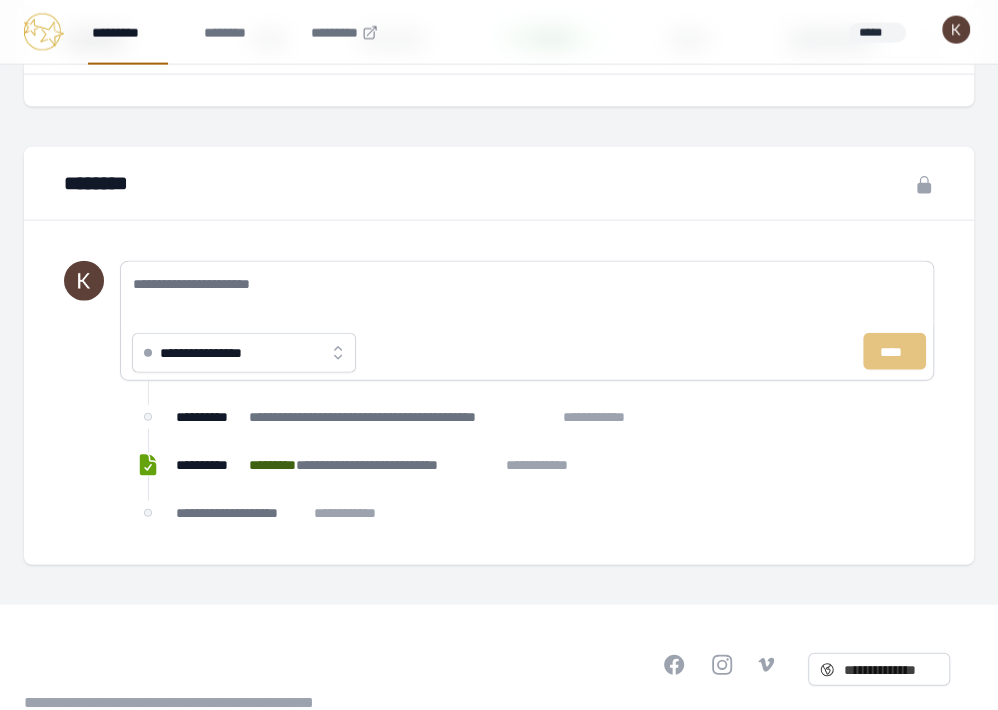 click on "*********" at bounding box center (128, 32) 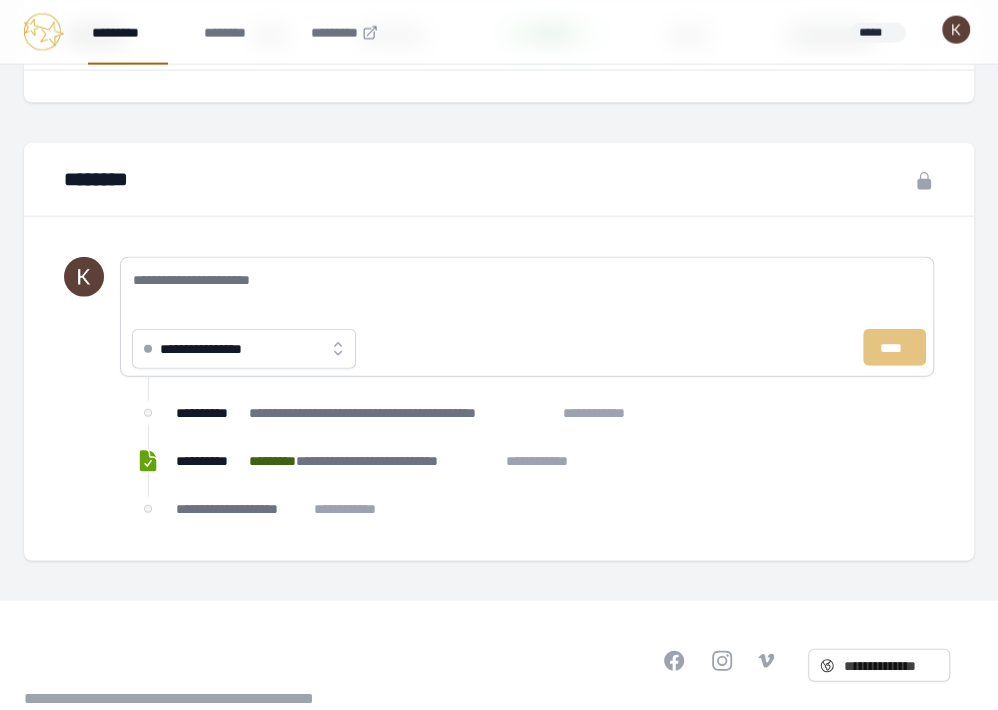 scroll, scrollTop: 0, scrollLeft: 0, axis: both 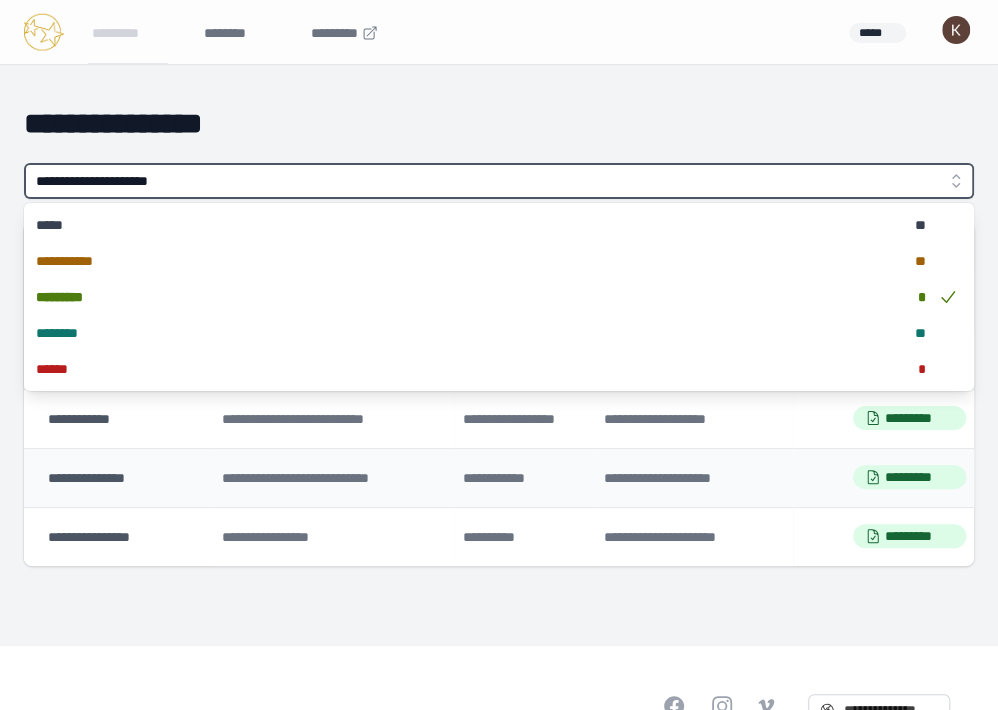 click on "**********" at bounding box center [499, 181] 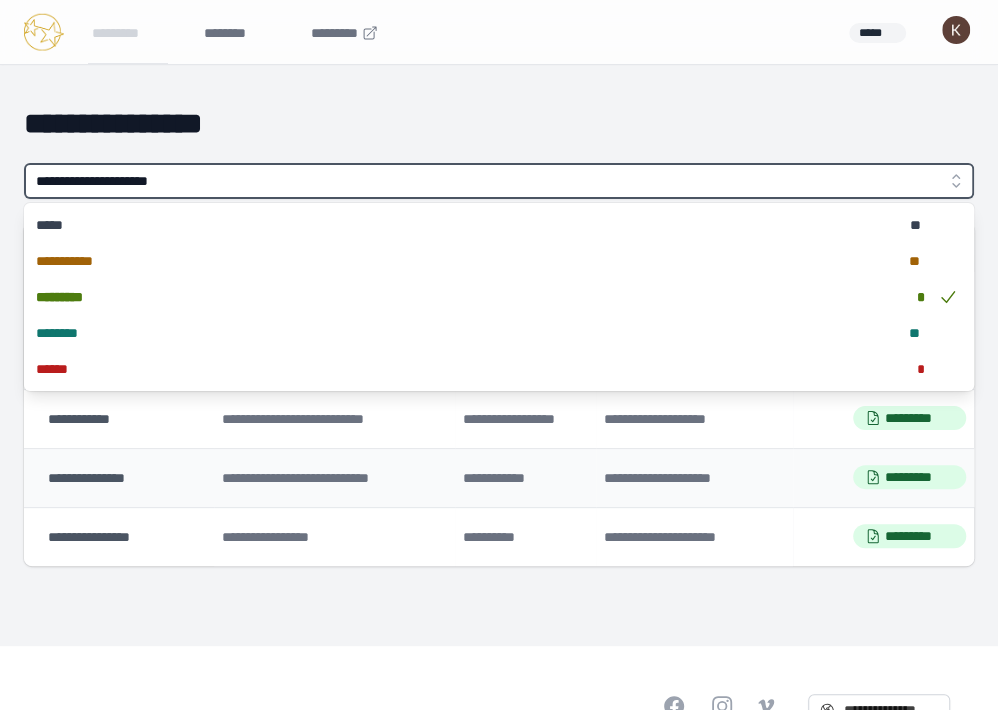 type on "**********" 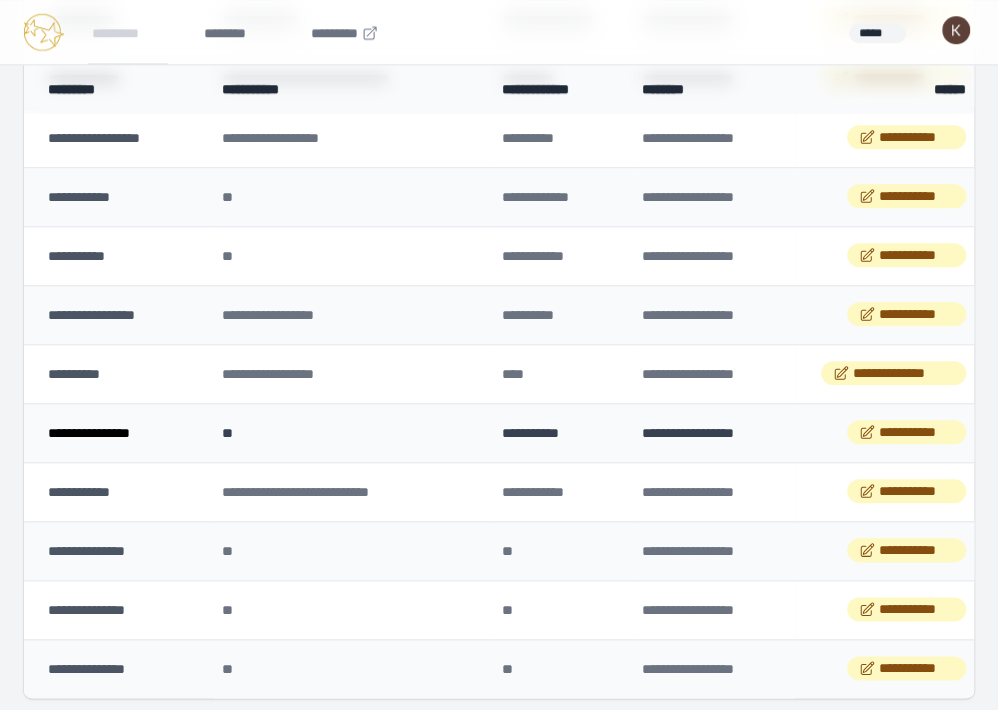 scroll, scrollTop: 769, scrollLeft: 0, axis: vertical 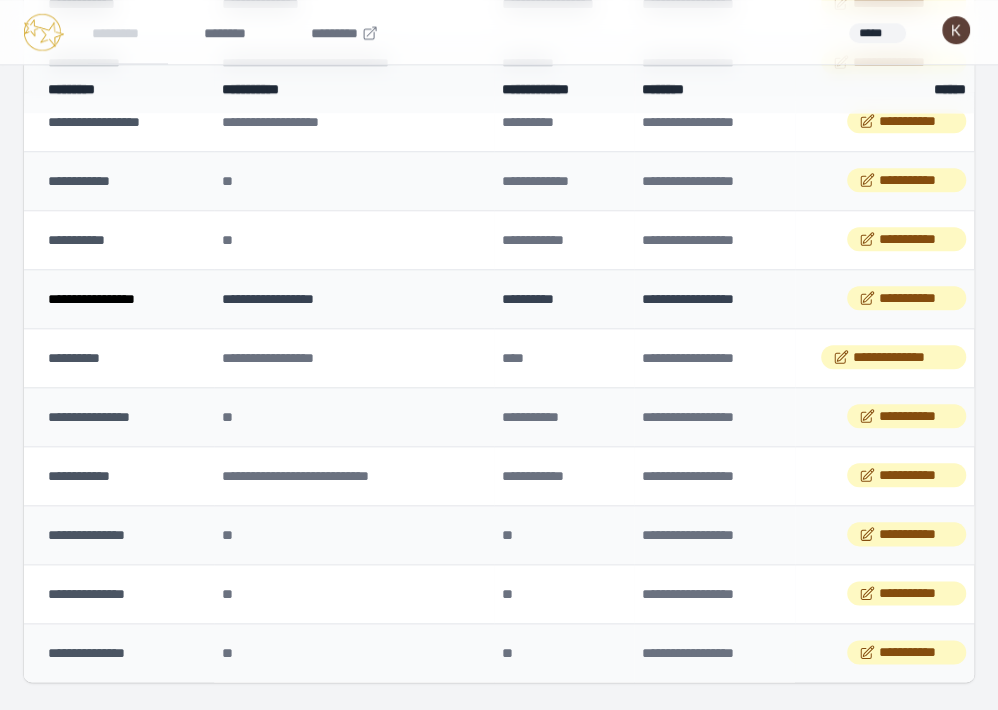 click on "**********" at bounding box center [91, 299] 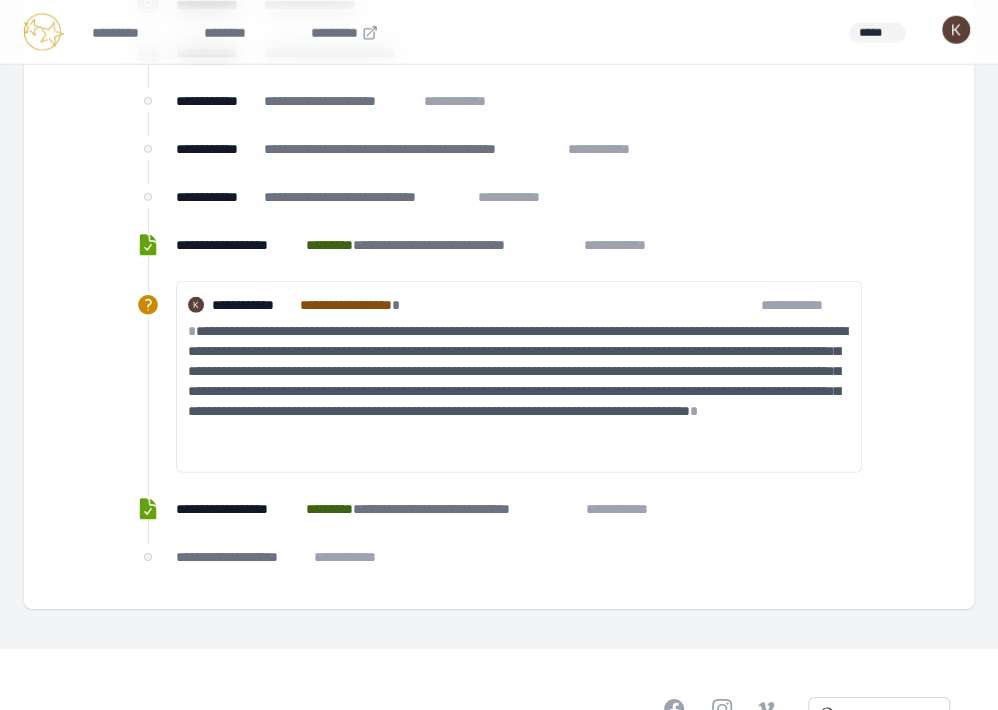 scroll, scrollTop: 2514, scrollLeft: 0, axis: vertical 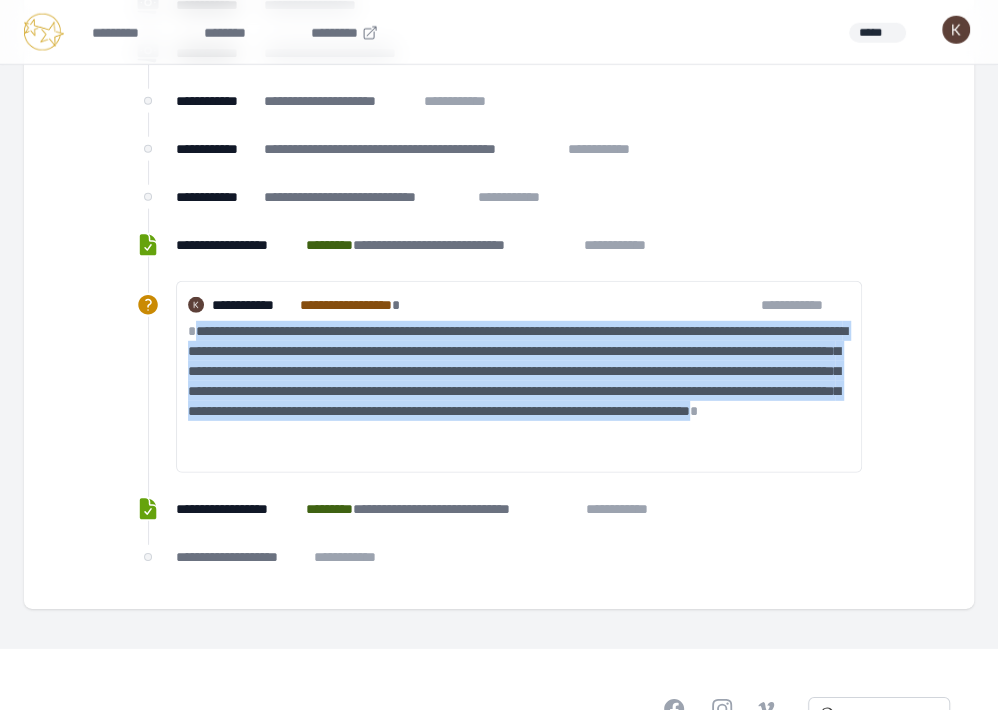 drag, startPoint x: 342, startPoint y: 450, endPoint x: 195, endPoint y: 328, distance: 191.03142 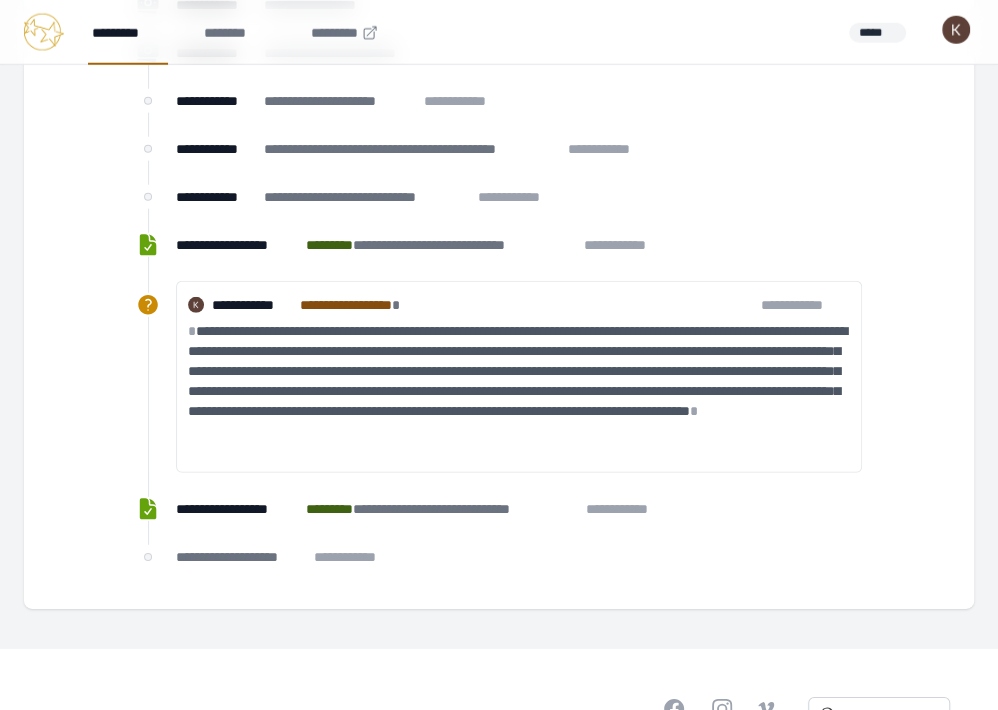click on "*********" at bounding box center [128, 32] 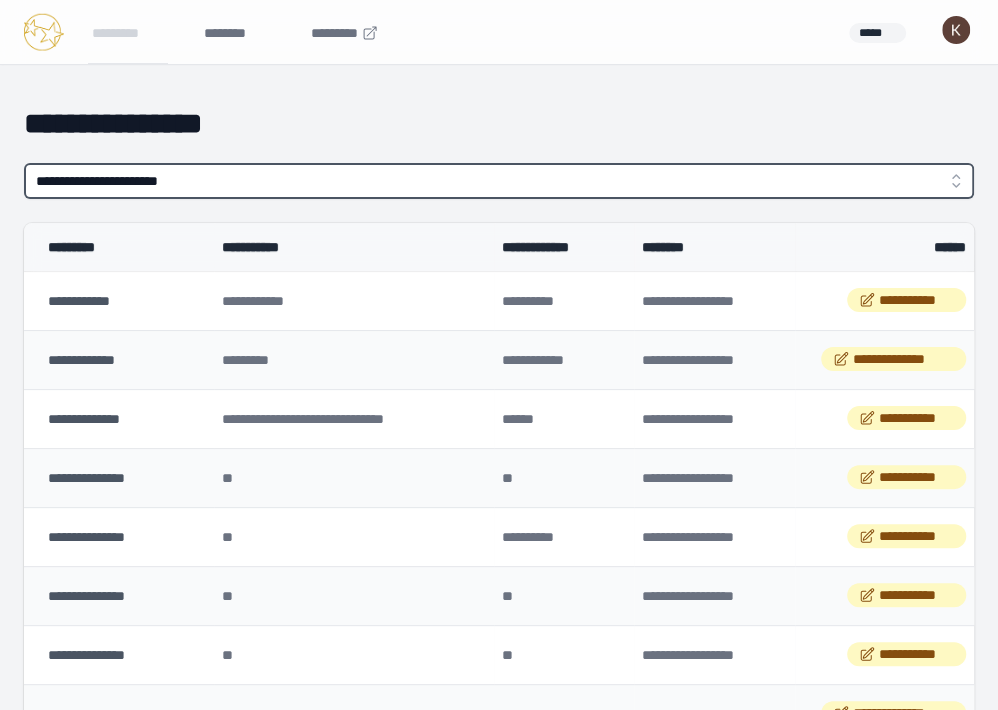 click on "**********" at bounding box center [499, 181] 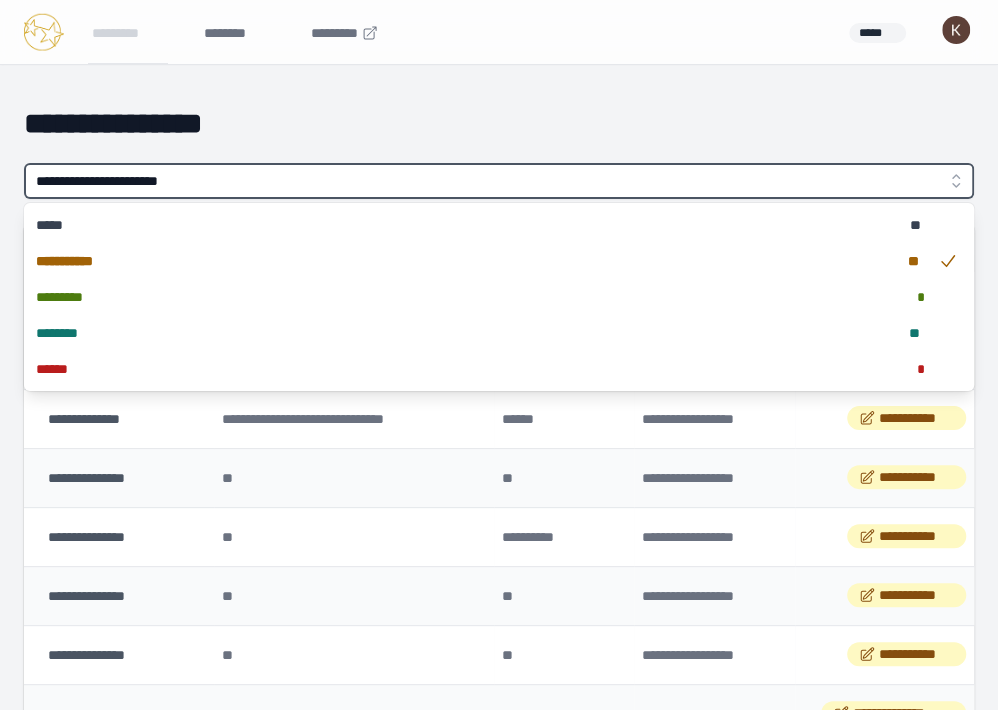 type on "**********" 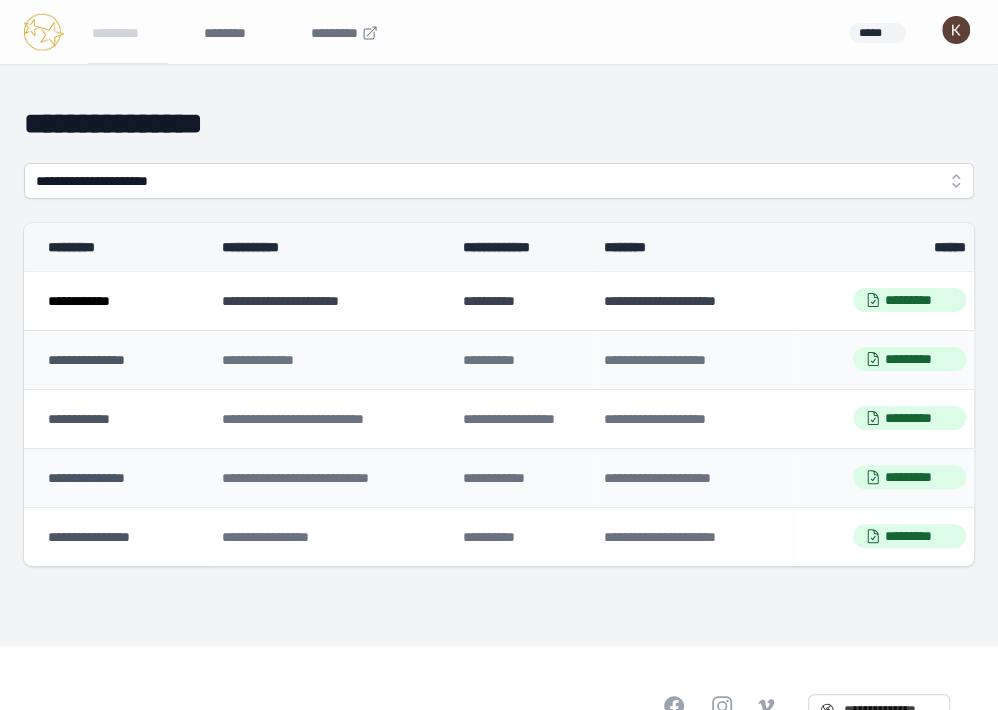 click on "**********" at bounding box center (79, 301) 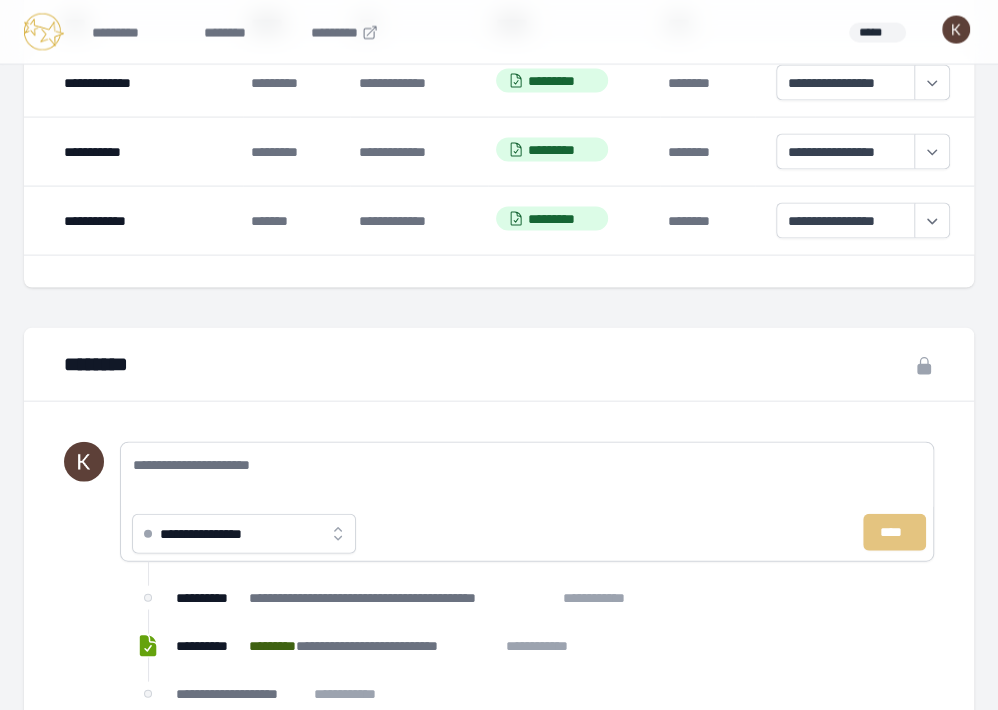 scroll, scrollTop: 1875, scrollLeft: 0, axis: vertical 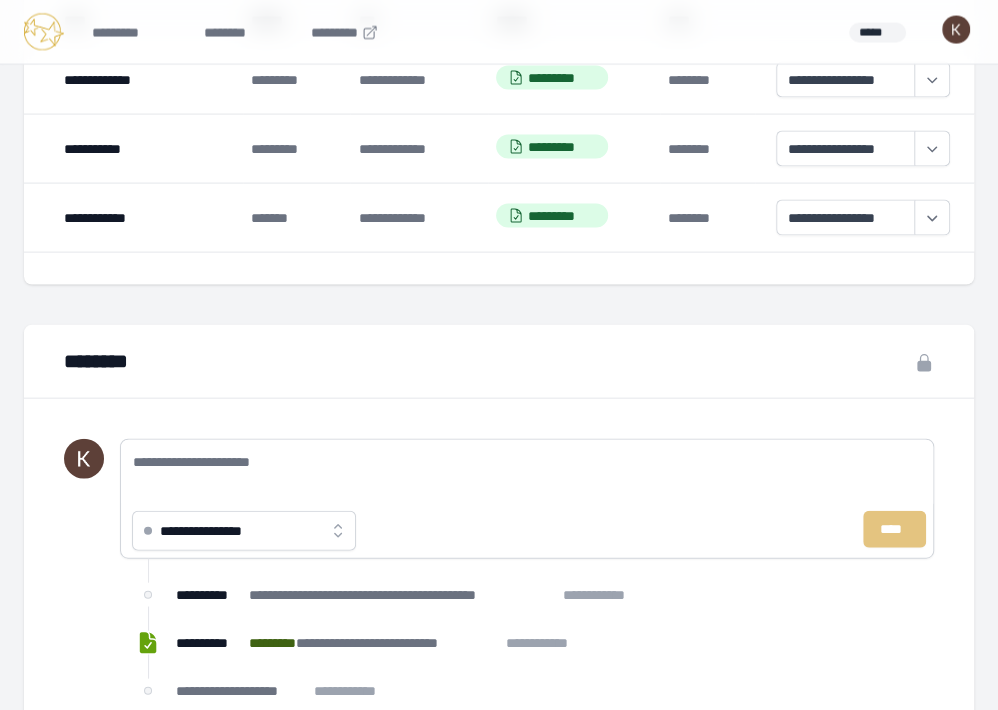 click on "**********" at bounding box center (217, 531) 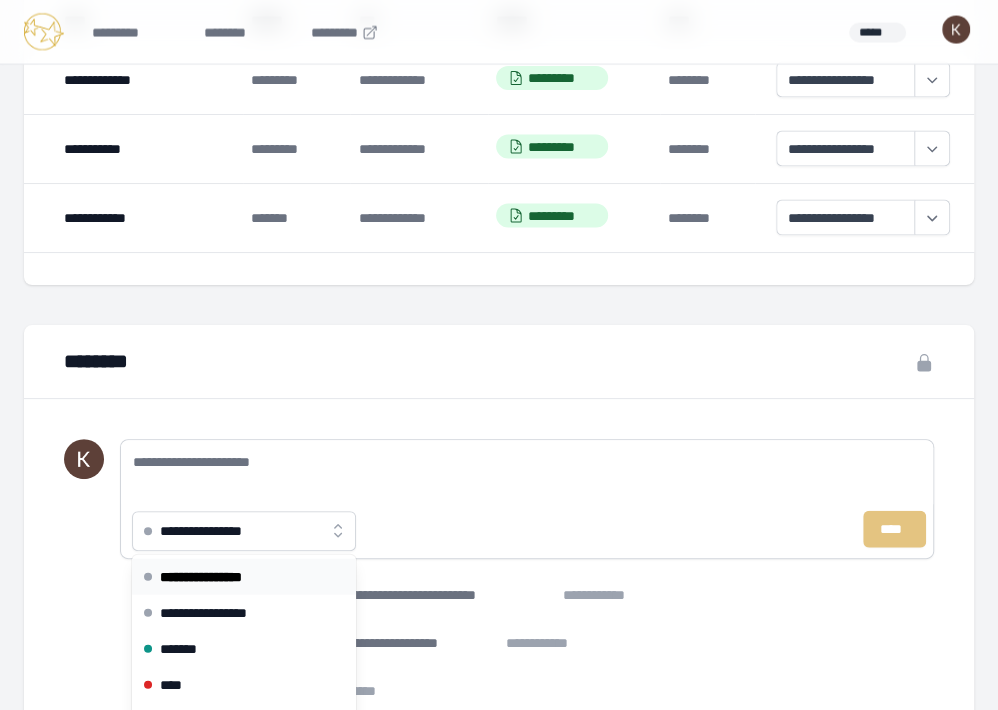 click on "**********" at bounding box center [527, 499] 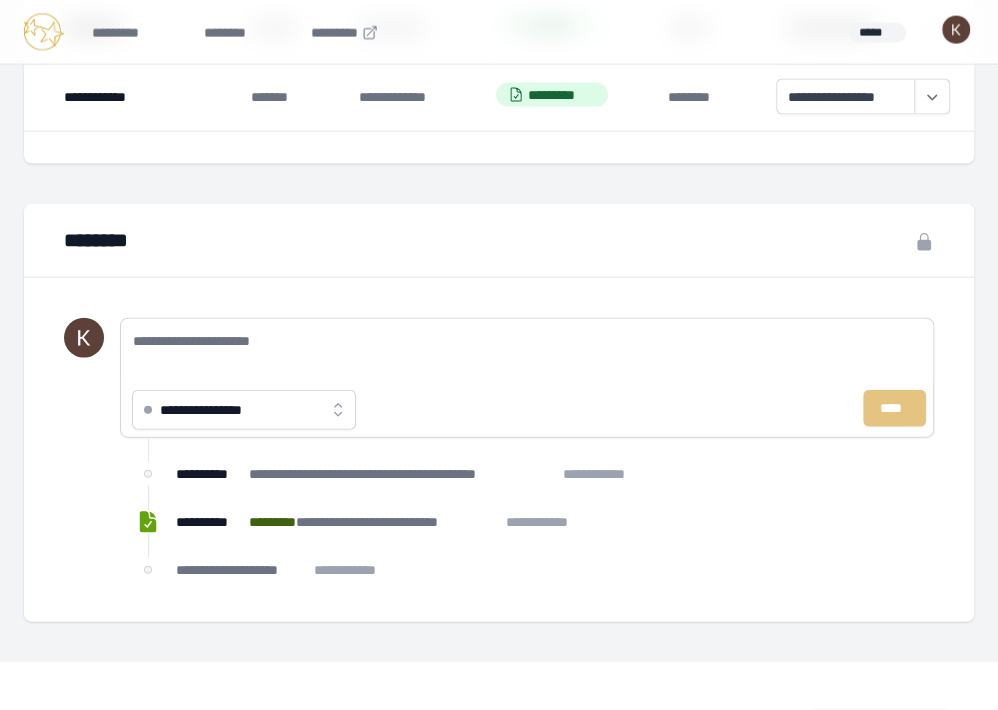 scroll, scrollTop: 1997, scrollLeft: 0, axis: vertical 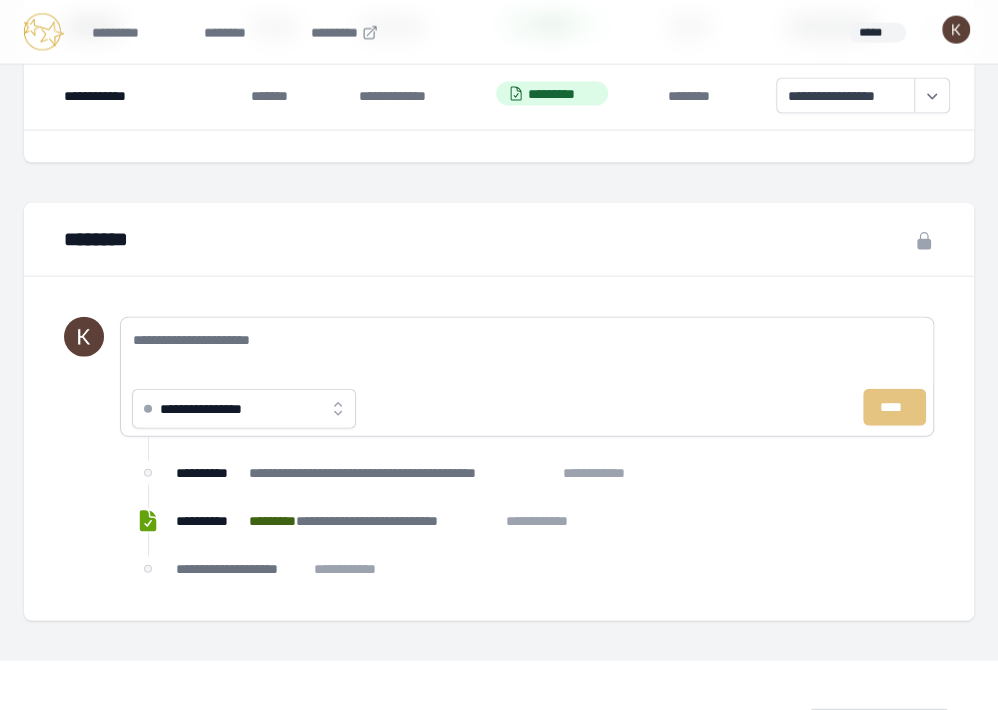 click on "**********" at bounding box center (244, 409) 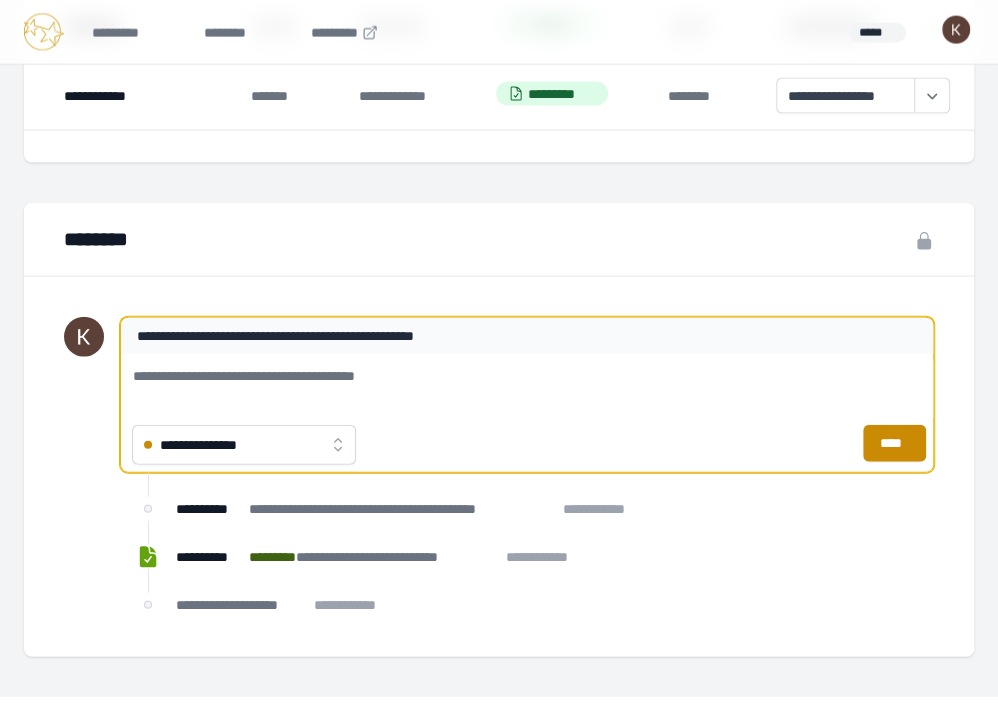 click on "**********" at bounding box center [527, 386] 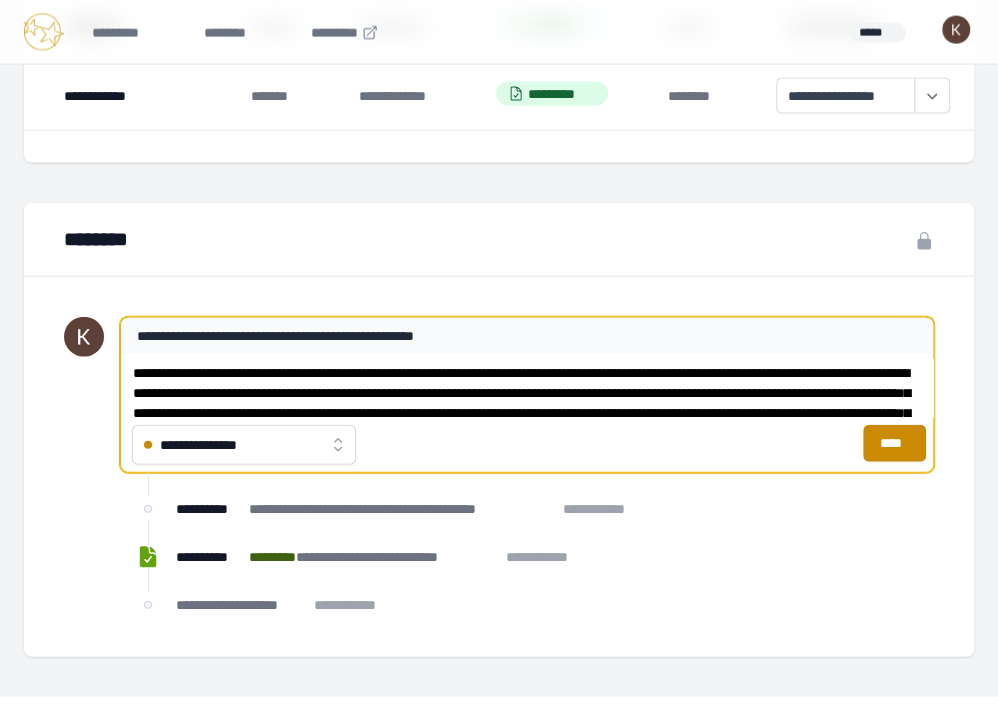 scroll, scrollTop: 0, scrollLeft: 0, axis: both 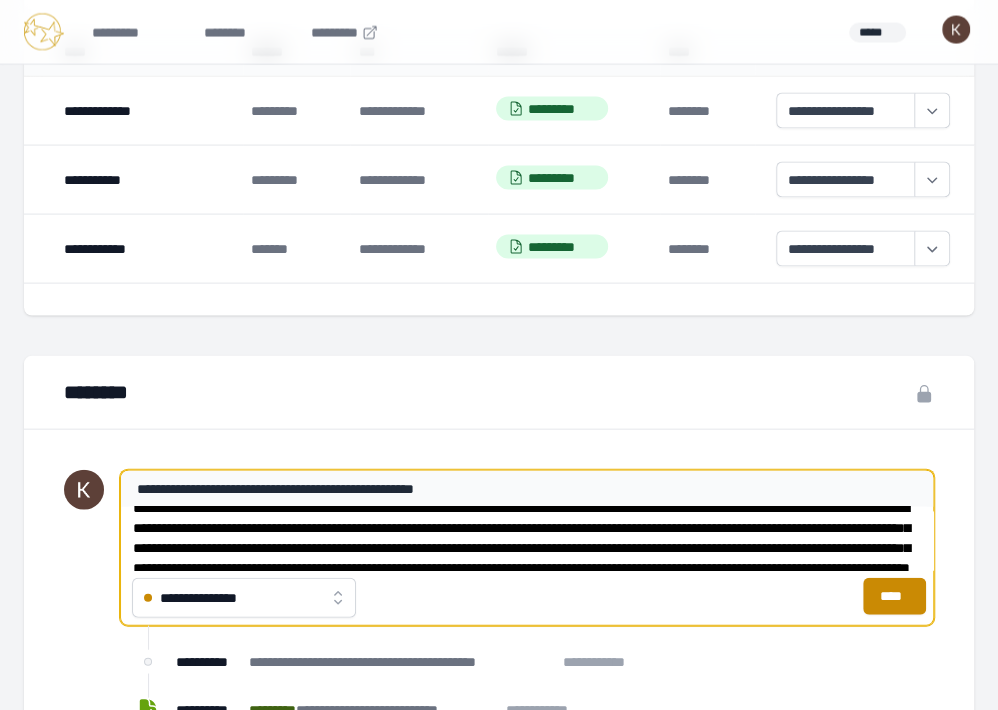 drag, startPoint x: 418, startPoint y: 546, endPoint x: 470, endPoint y: 590, distance: 68.117546 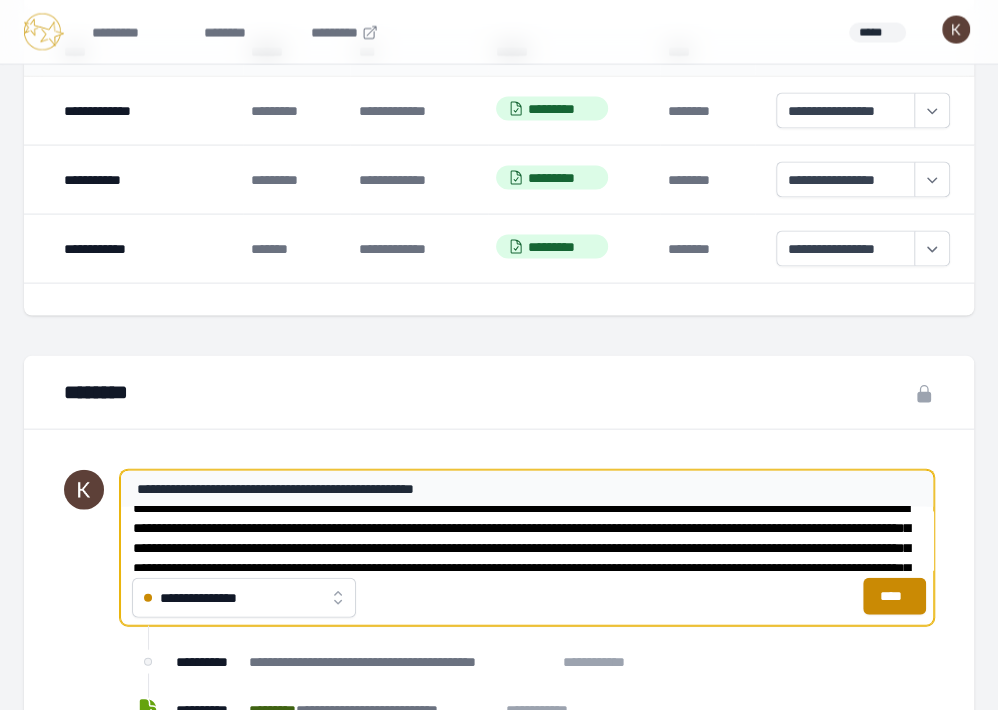 drag, startPoint x: 677, startPoint y: 543, endPoint x: 576, endPoint y: 540, distance: 101.04455 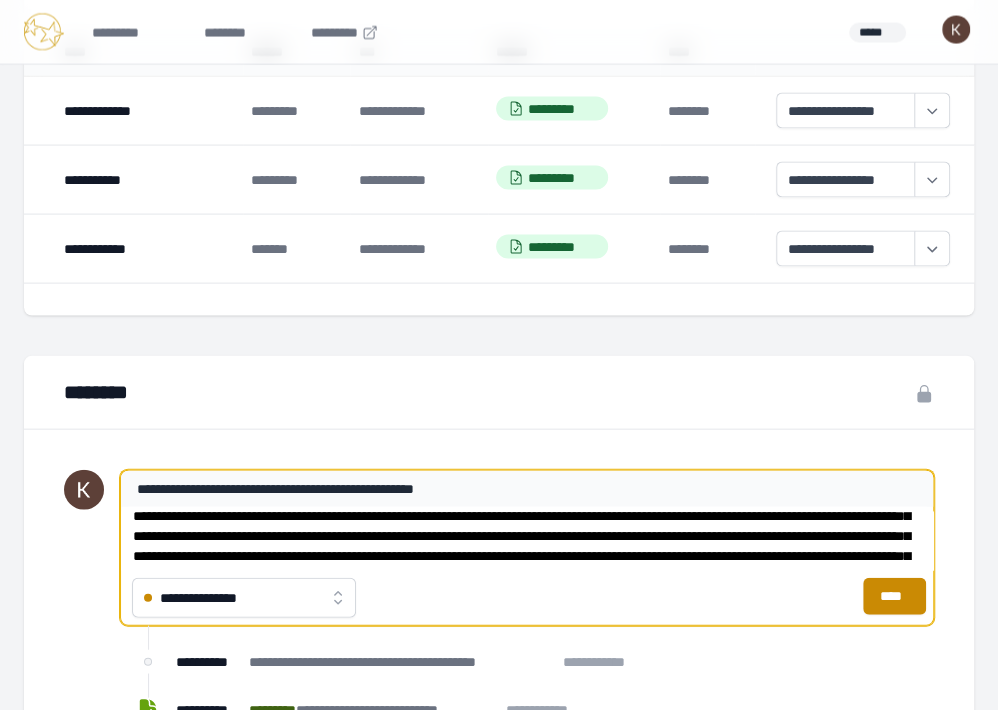 scroll, scrollTop: 46, scrollLeft: 0, axis: vertical 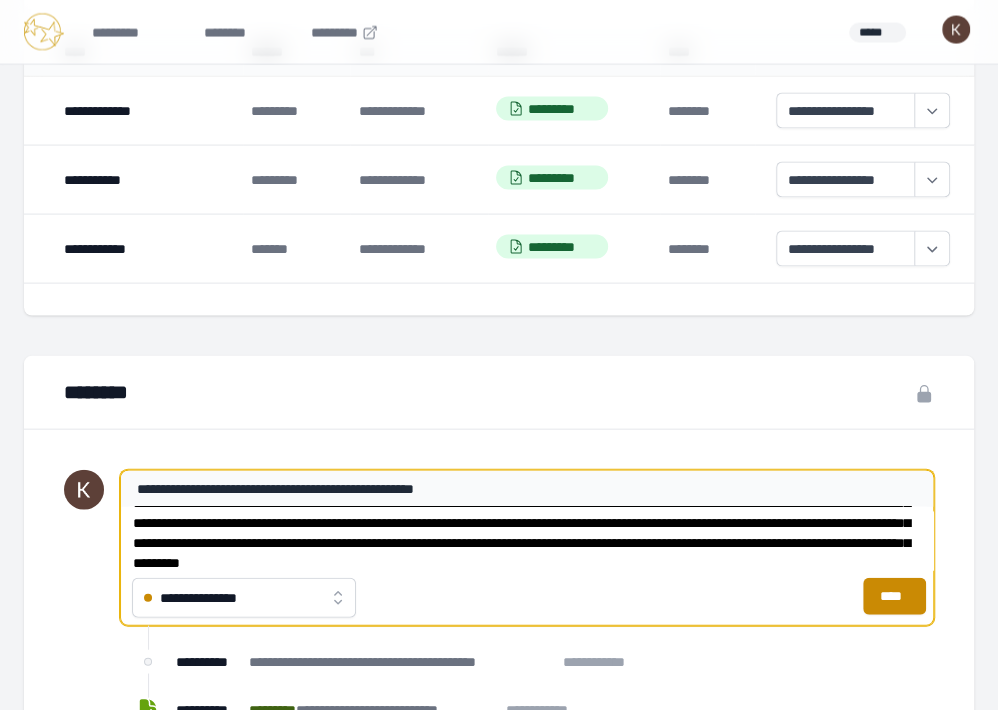 click on "**********" at bounding box center [527, 539] 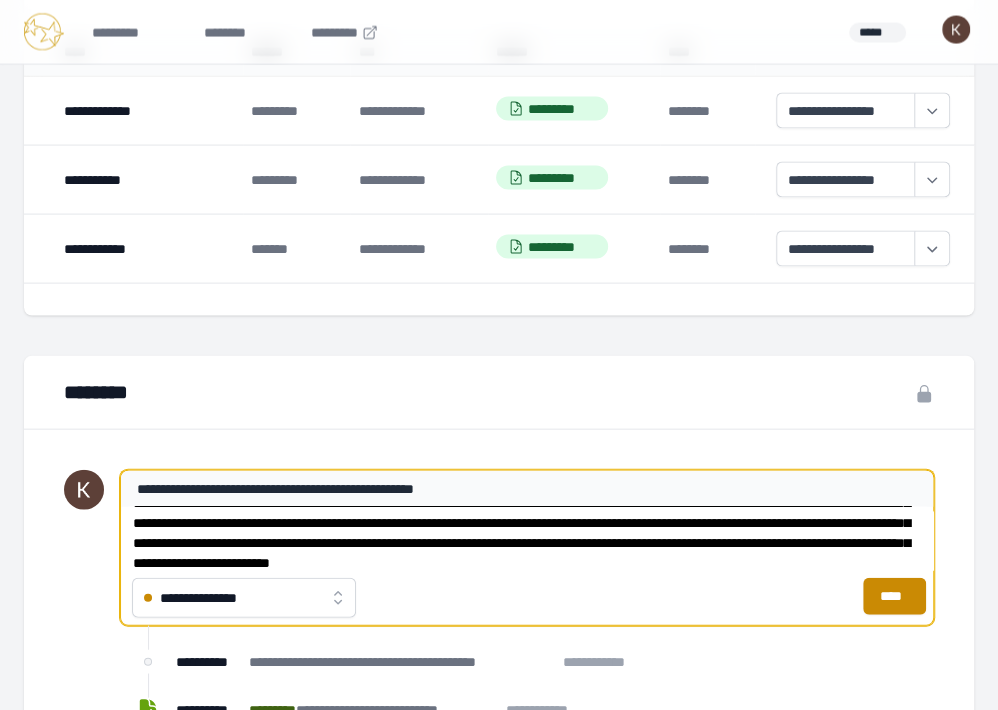 scroll, scrollTop: 32, scrollLeft: 0, axis: vertical 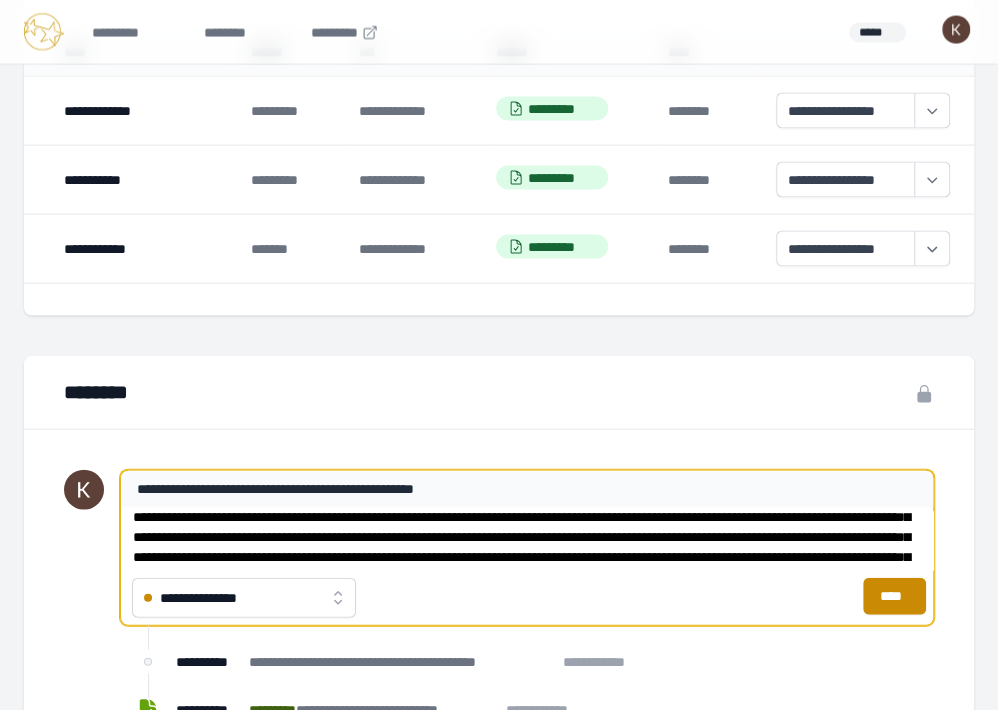 click on "**********" at bounding box center (527, 539) 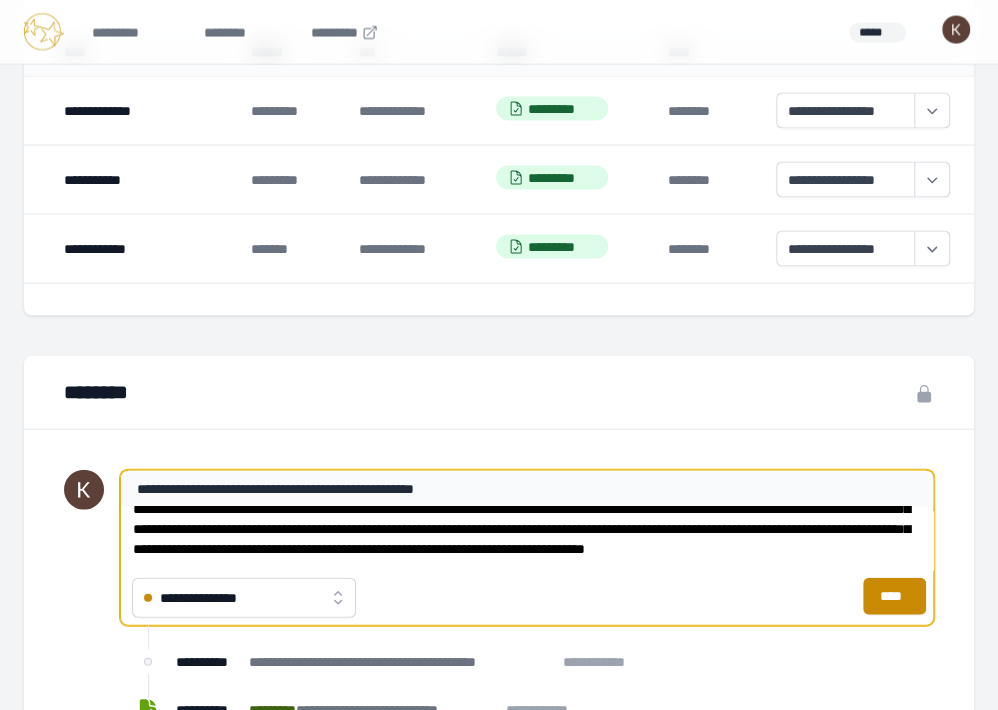 scroll, scrollTop: 80, scrollLeft: 0, axis: vertical 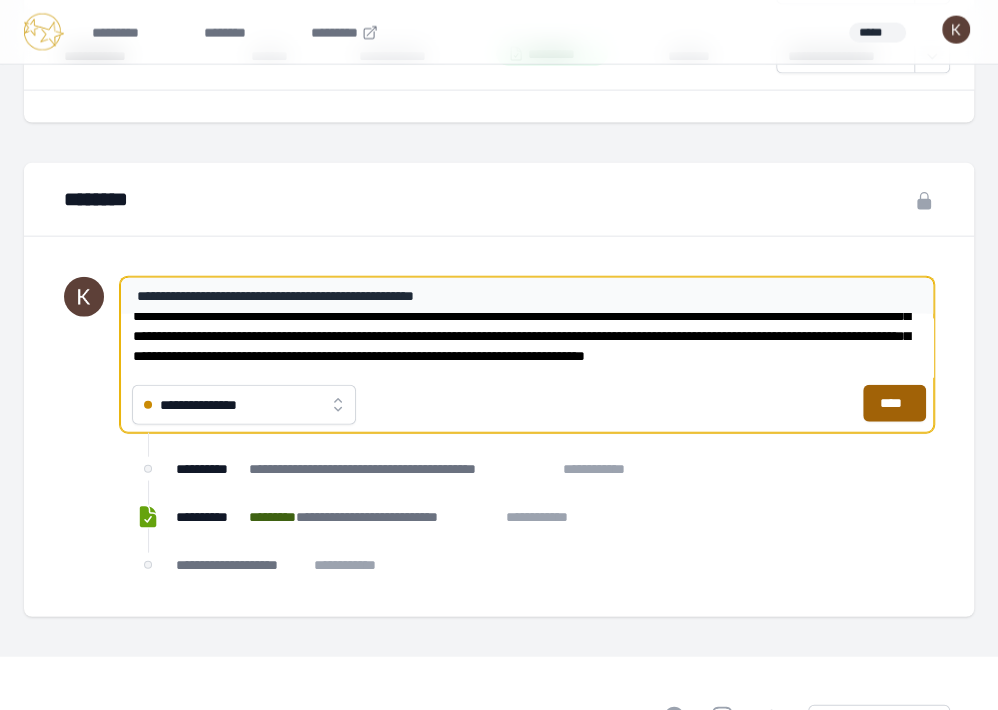 type on "**********" 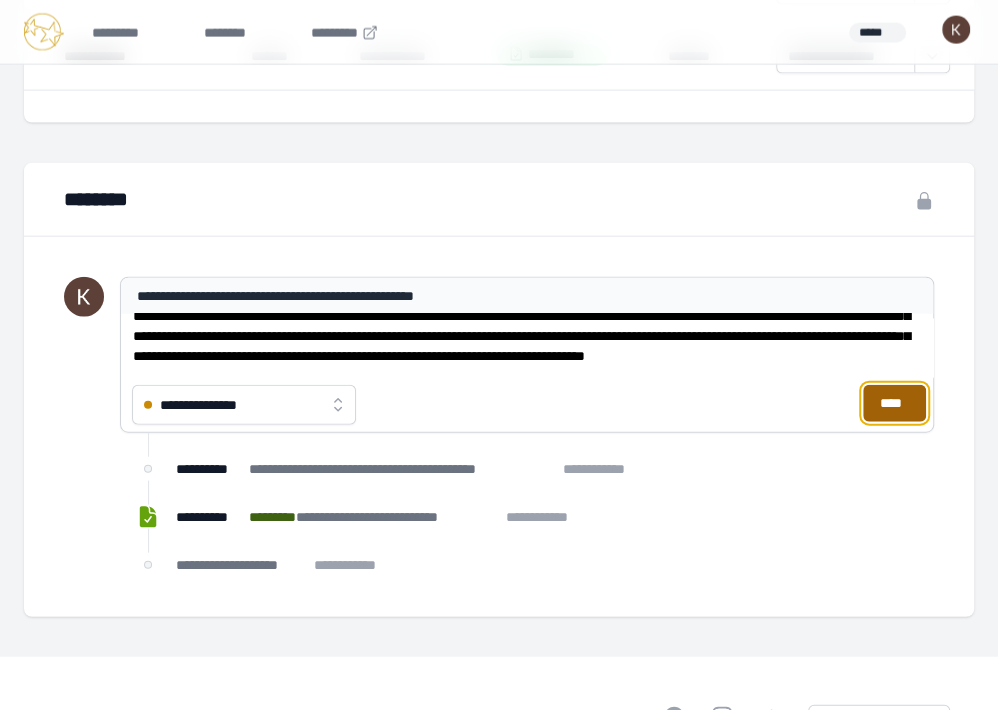 click on "****" at bounding box center [894, 403] 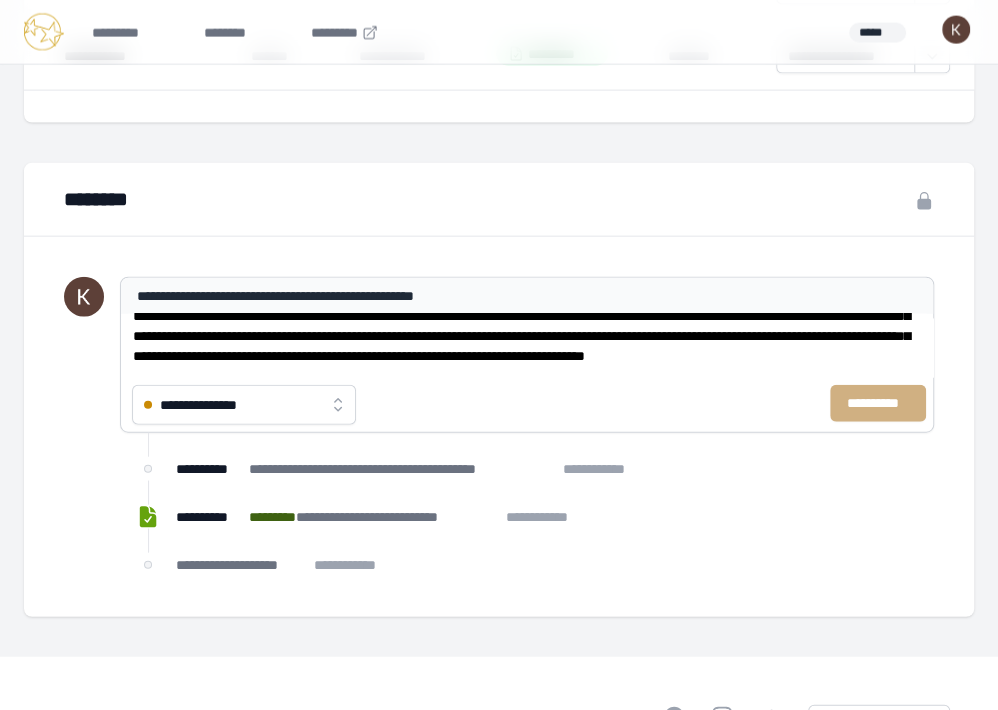 type 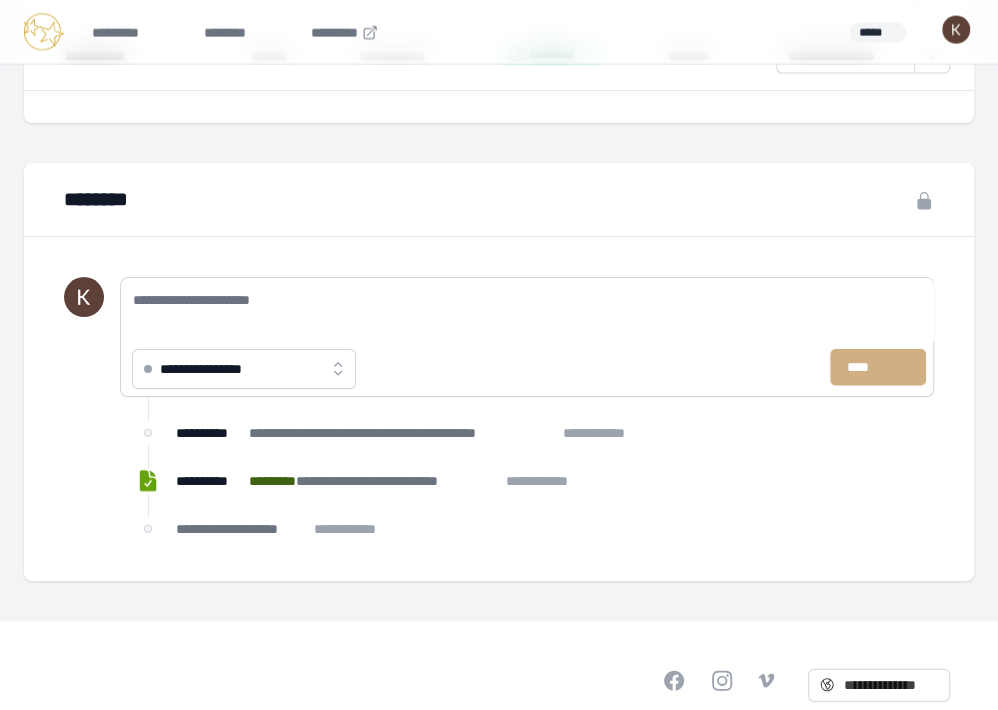 scroll, scrollTop: 0, scrollLeft: 0, axis: both 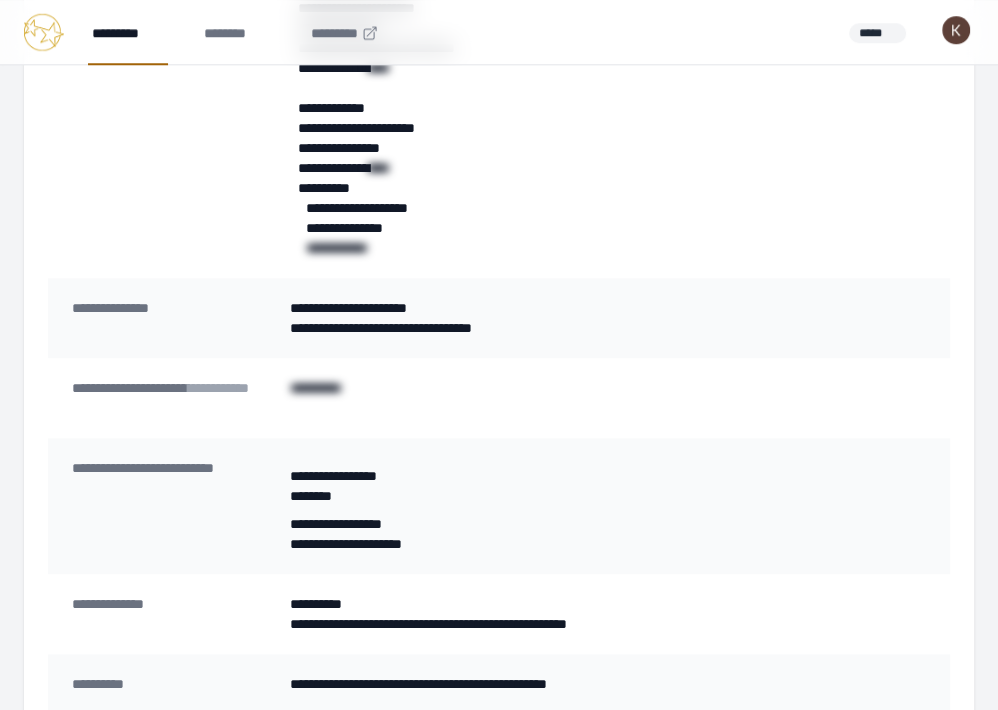 click on "*********" at bounding box center [128, 32] 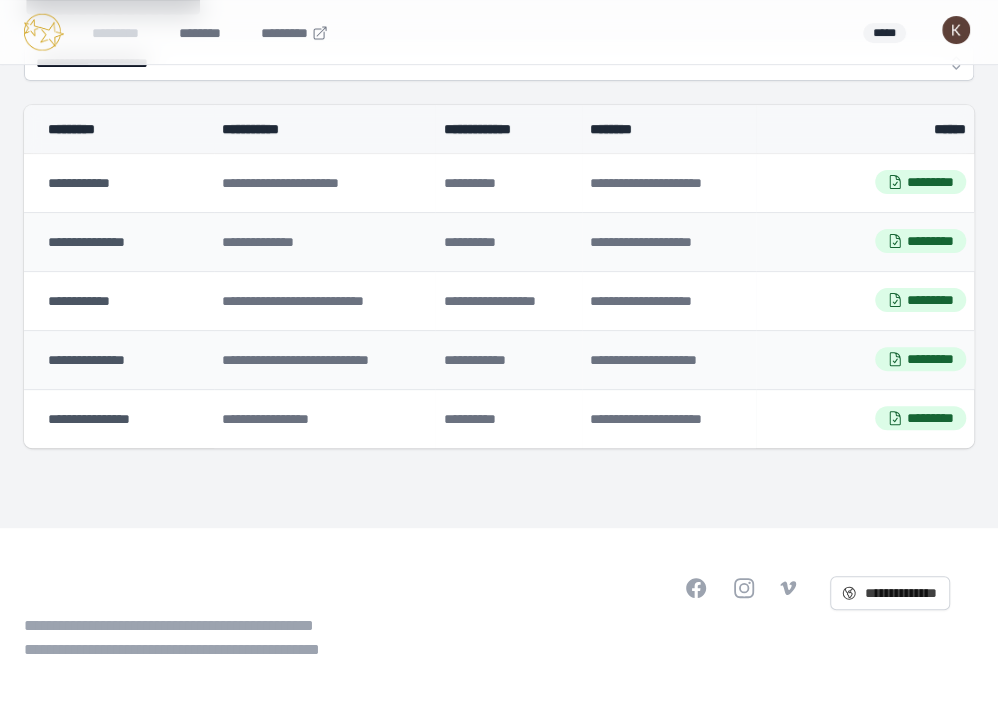 scroll, scrollTop: 0, scrollLeft: 0, axis: both 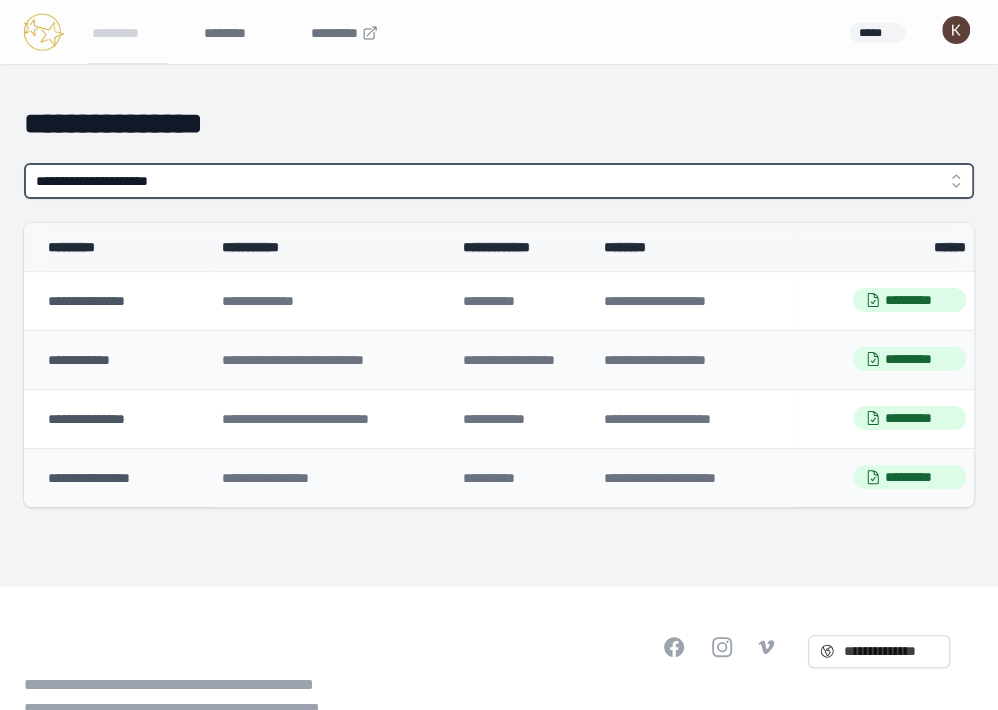 click on "**********" at bounding box center (499, 181) 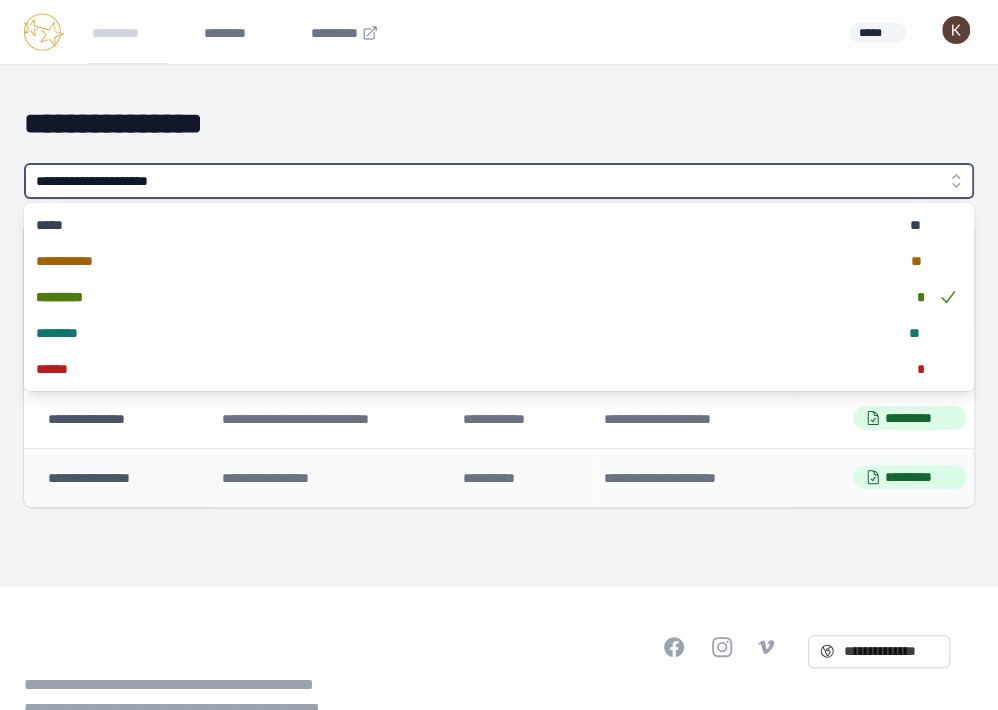 type on "**********" 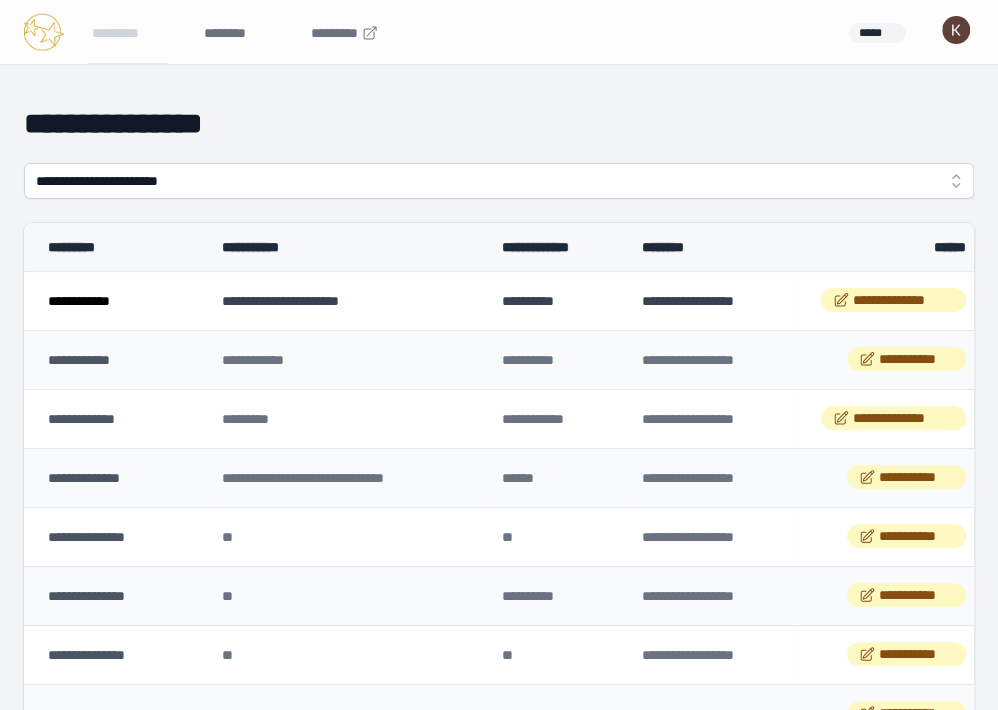 click on "**********" at bounding box center [79, 301] 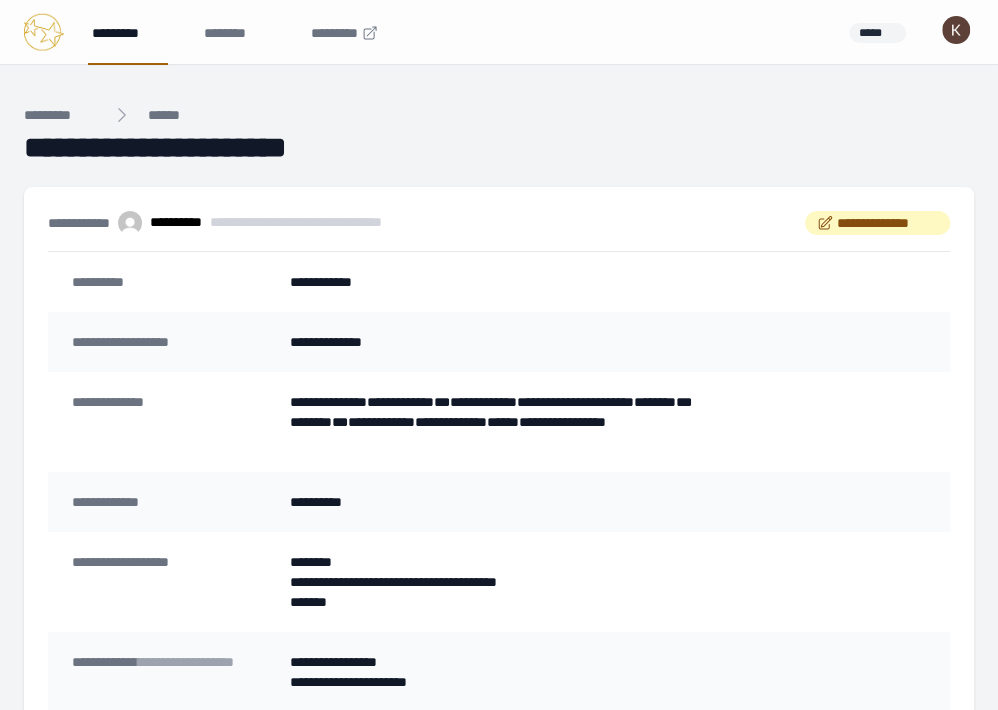 click on "*********" at bounding box center (128, 32) 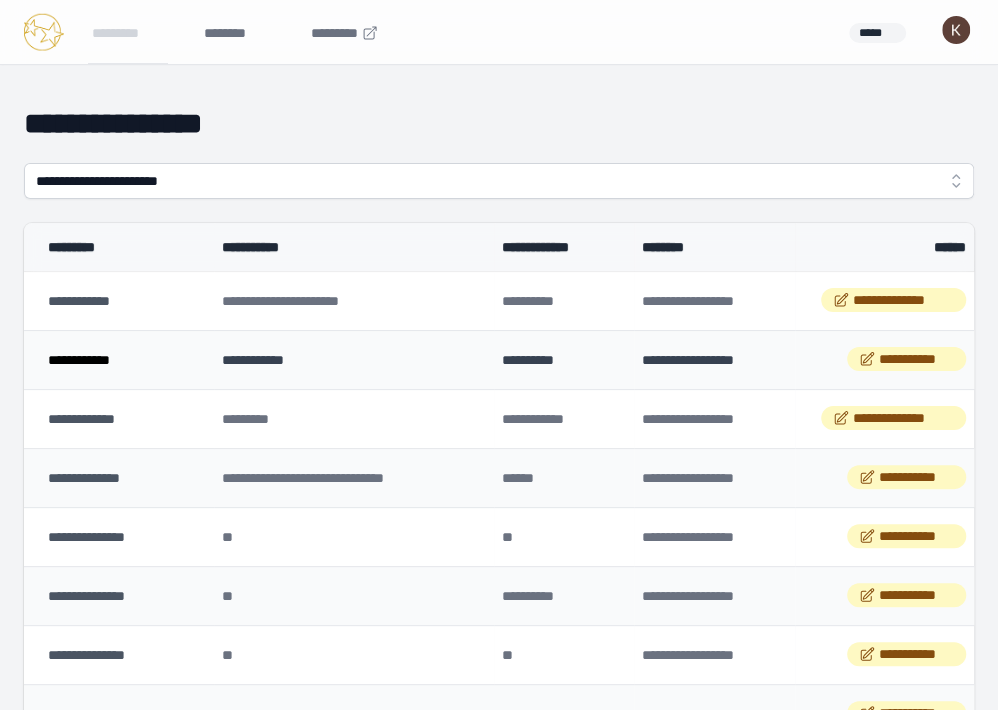 click on "**********" at bounding box center [119, 359] 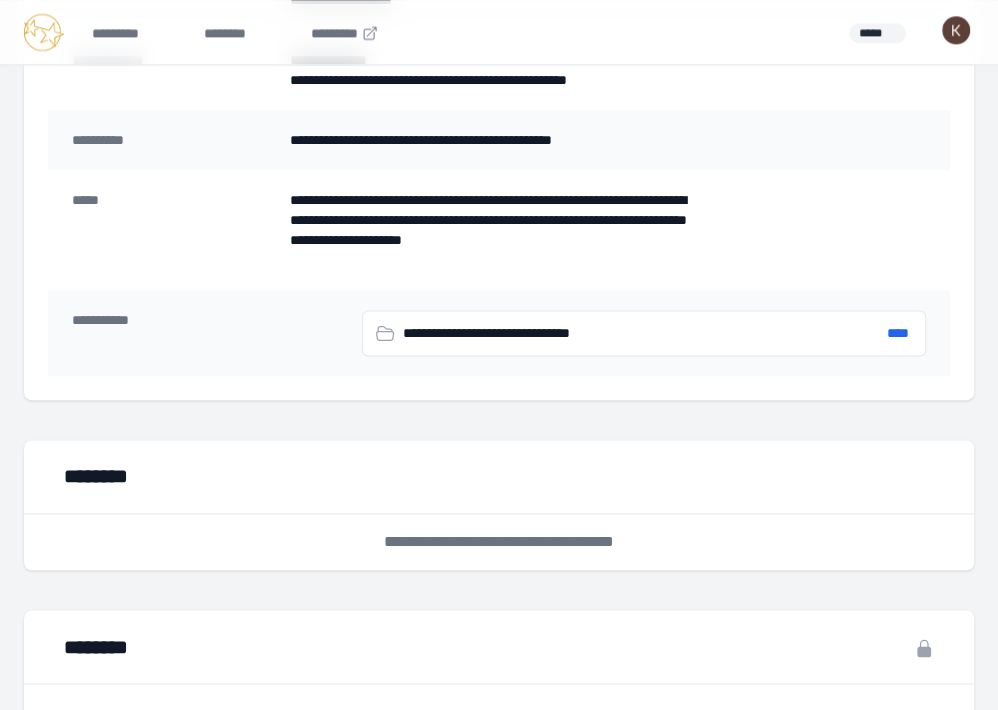 scroll, scrollTop: 1141, scrollLeft: 0, axis: vertical 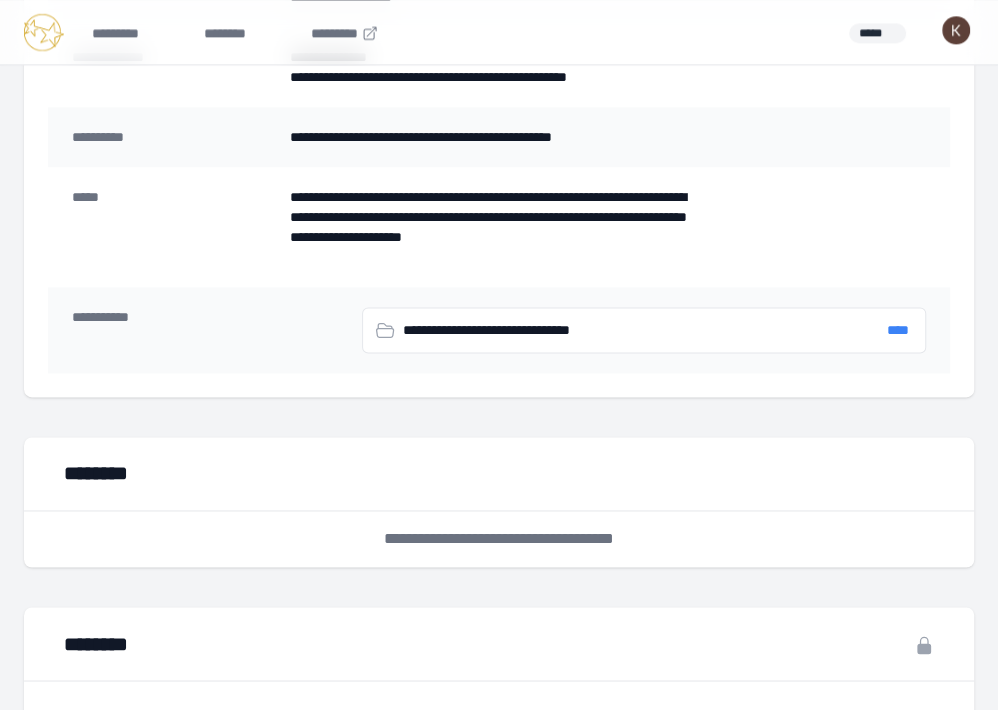 click on "****" at bounding box center (898, 330) 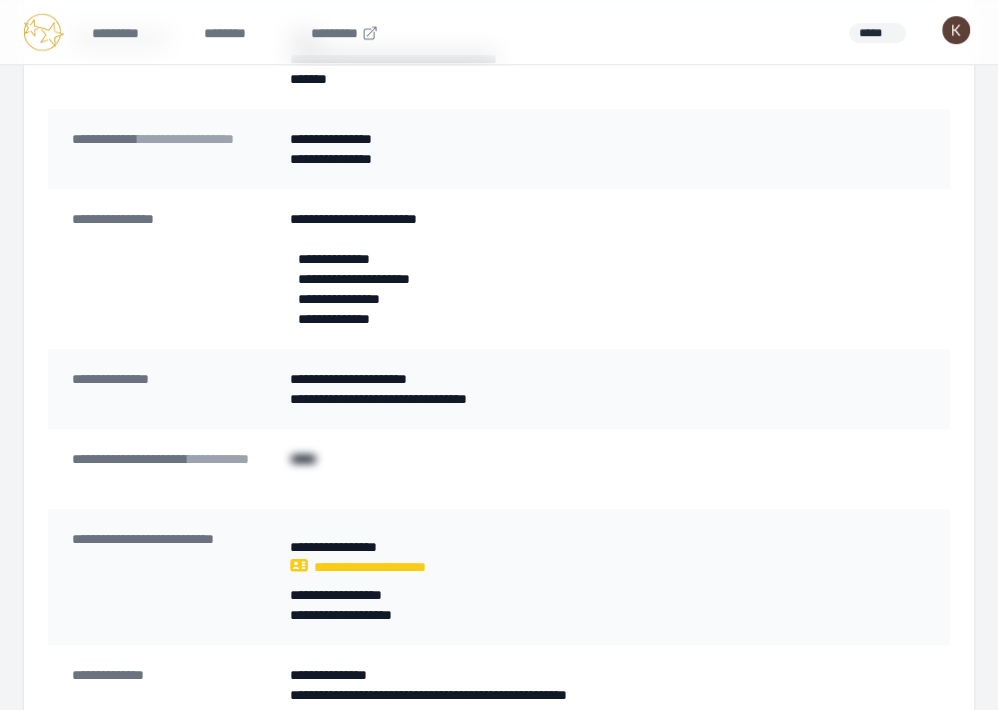 scroll, scrollTop: 532, scrollLeft: 0, axis: vertical 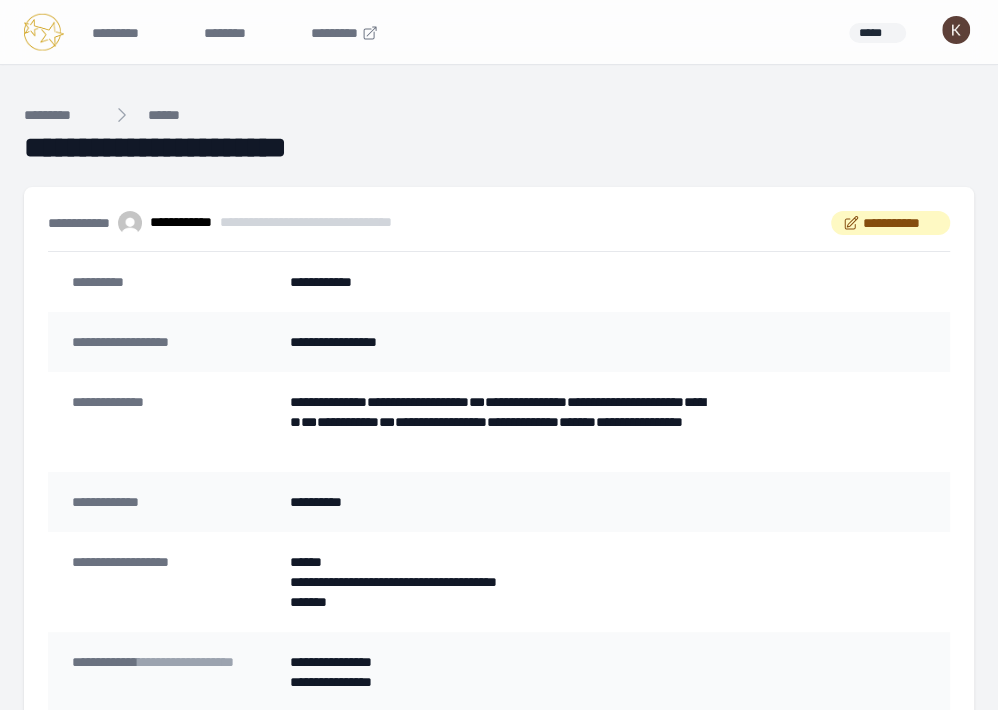 click on "**********" at bounding box center (499, 126) 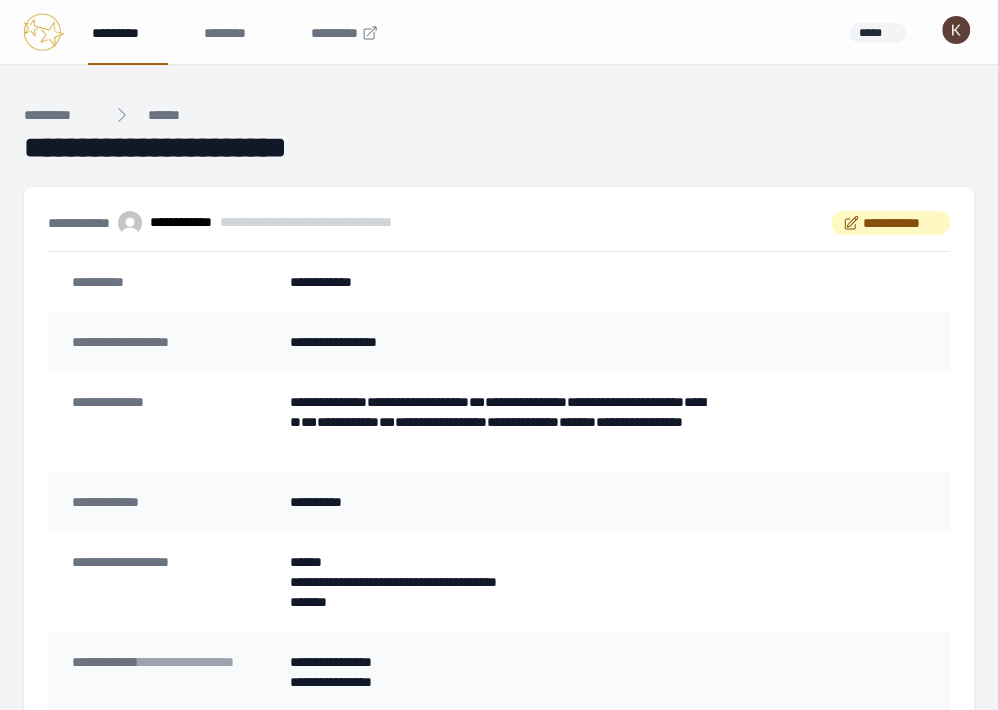 click on "*********" at bounding box center [128, 32] 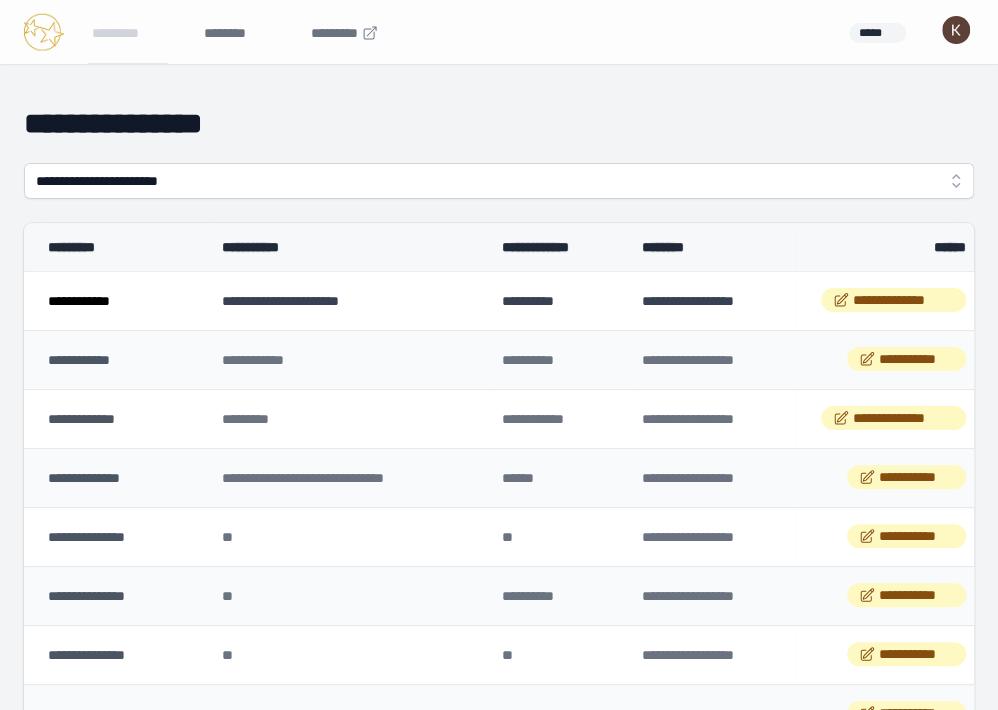 click on "**********" at bounding box center [79, 301] 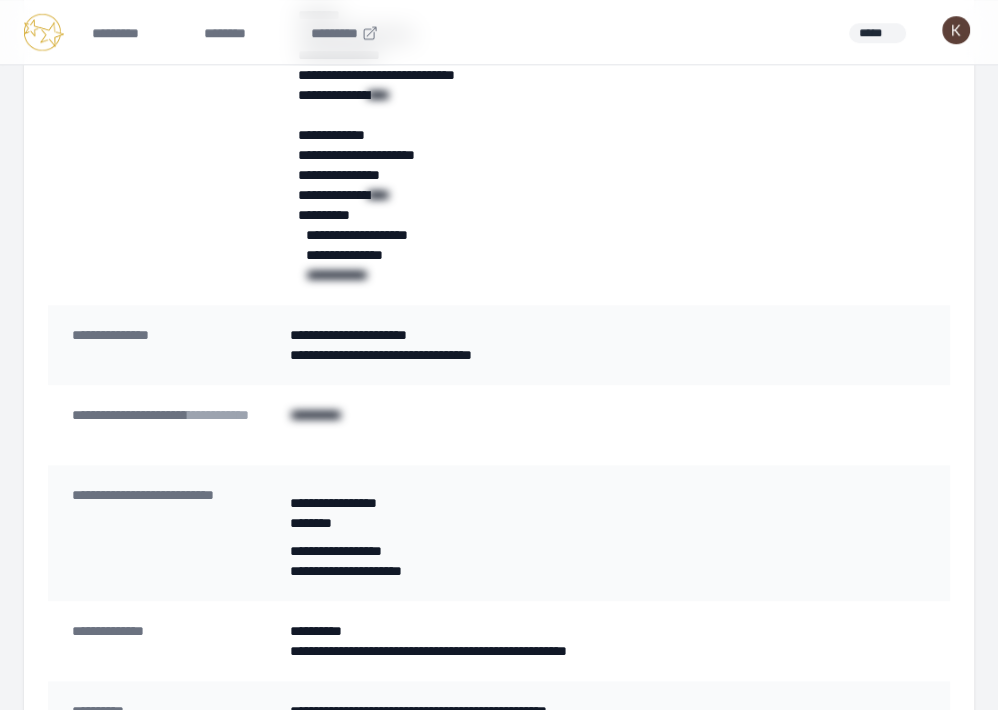 scroll, scrollTop: 80, scrollLeft: 0, axis: vertical 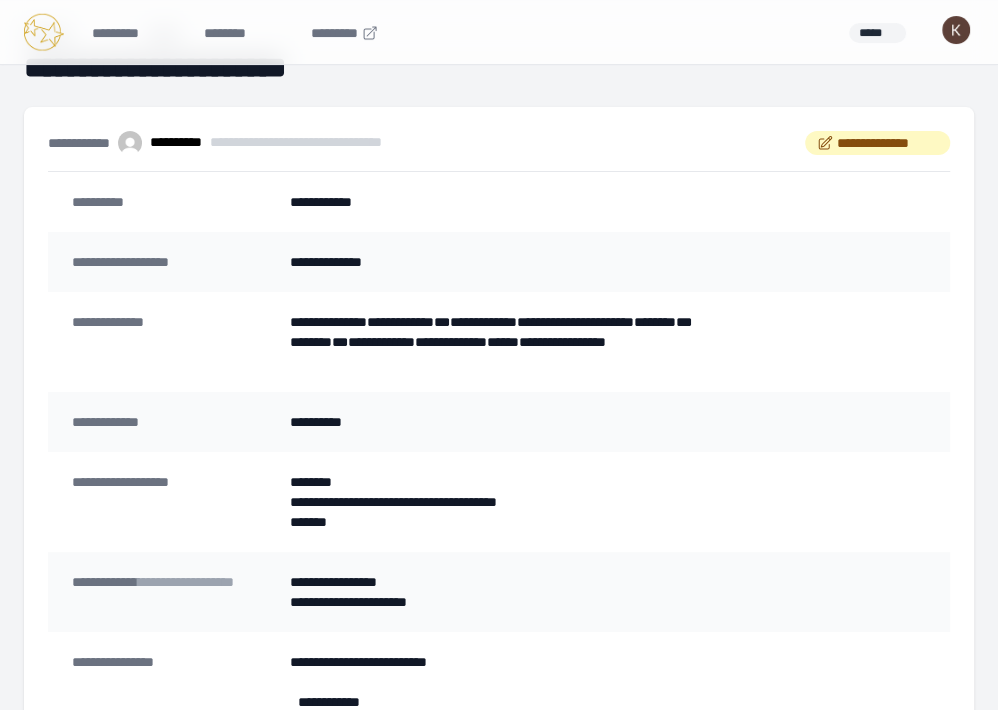 click on "********* ******** *********" at bounding box center (214, 32) 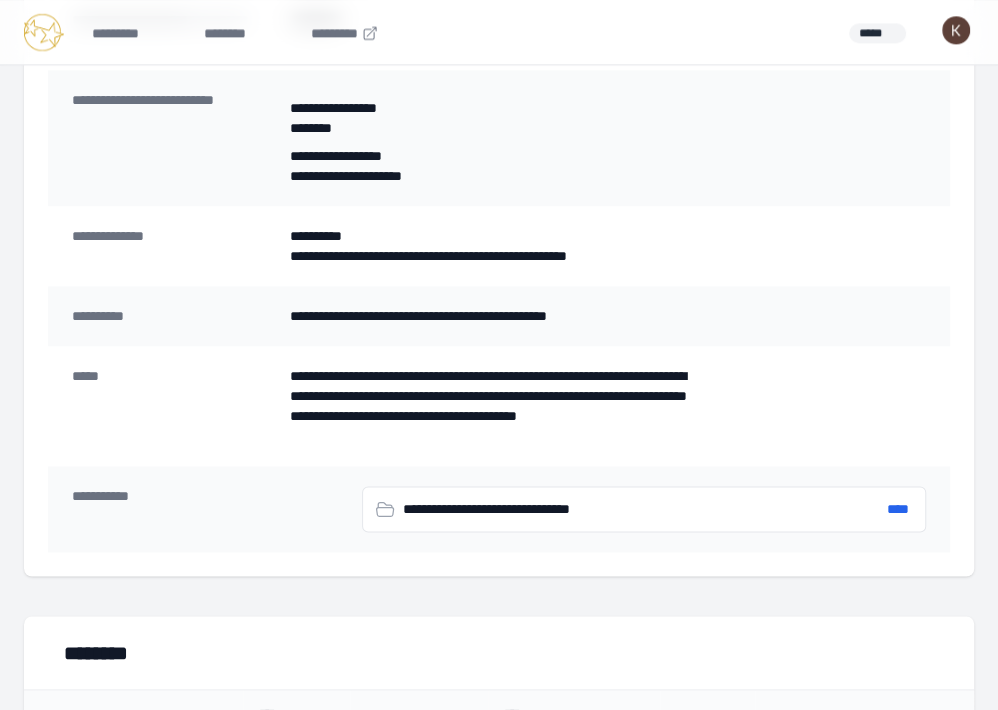 scroll, scrollTop: 1454, scrollLeft: 0, axis: vertical 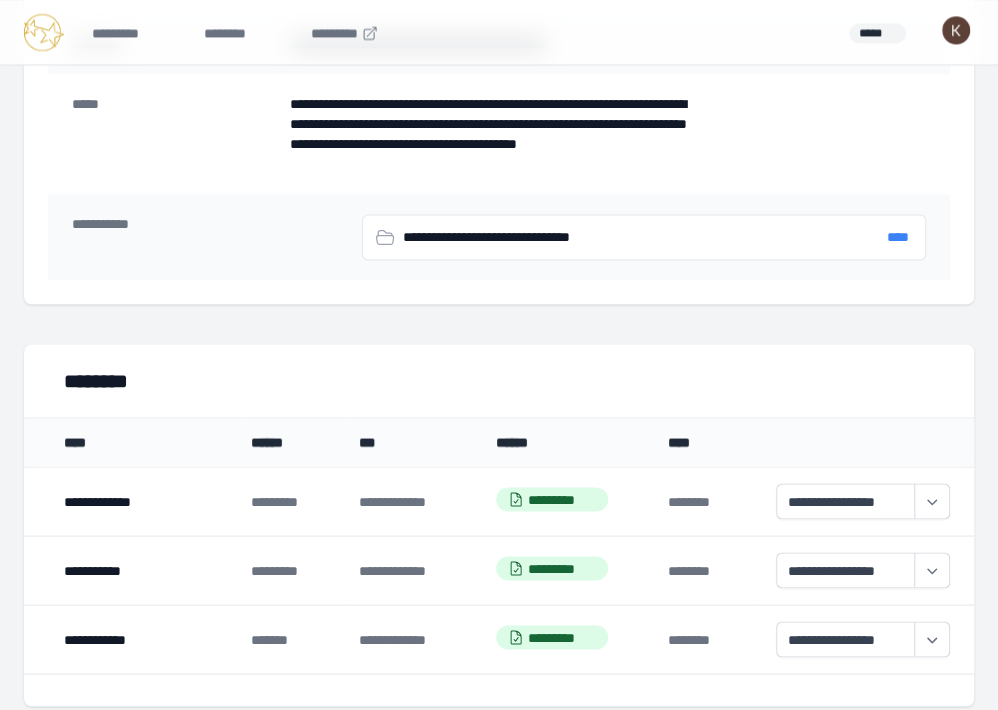 click on "****" at bounding box center (898, 237) 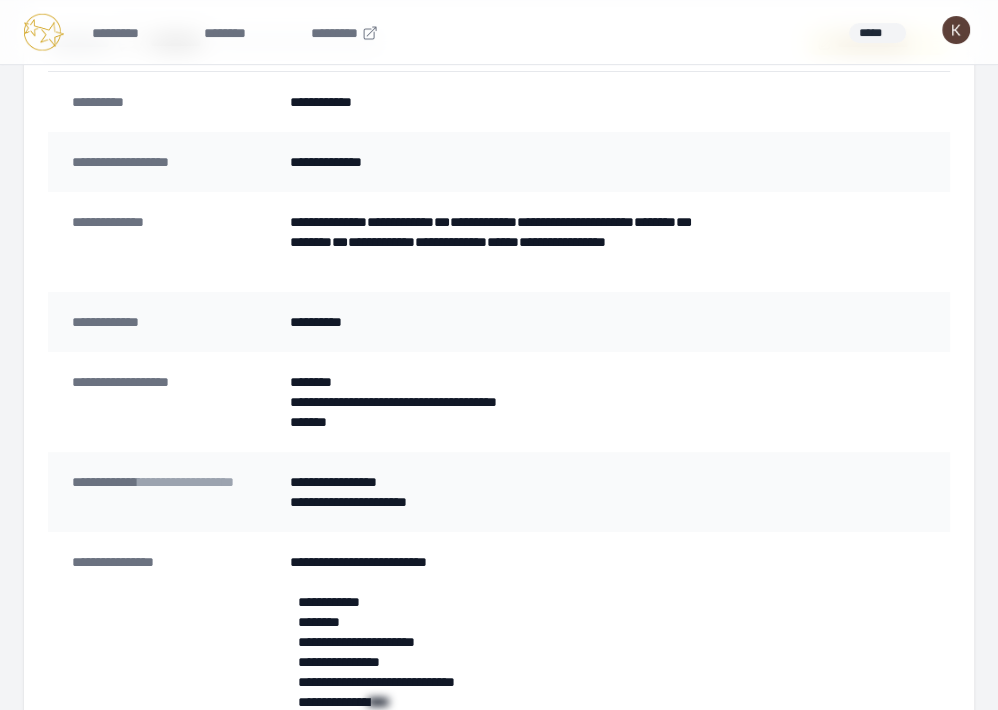 scroll, scrollTop: 0, scrollLeft: 0, axis: both 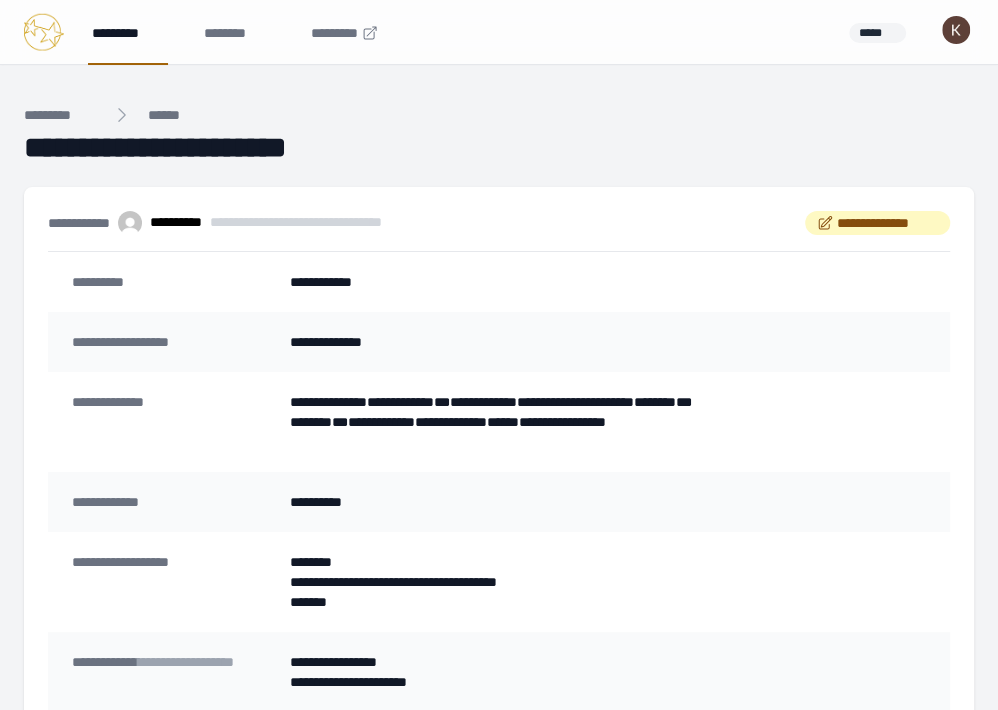 click on "*********" at bounding box center [128, 32] 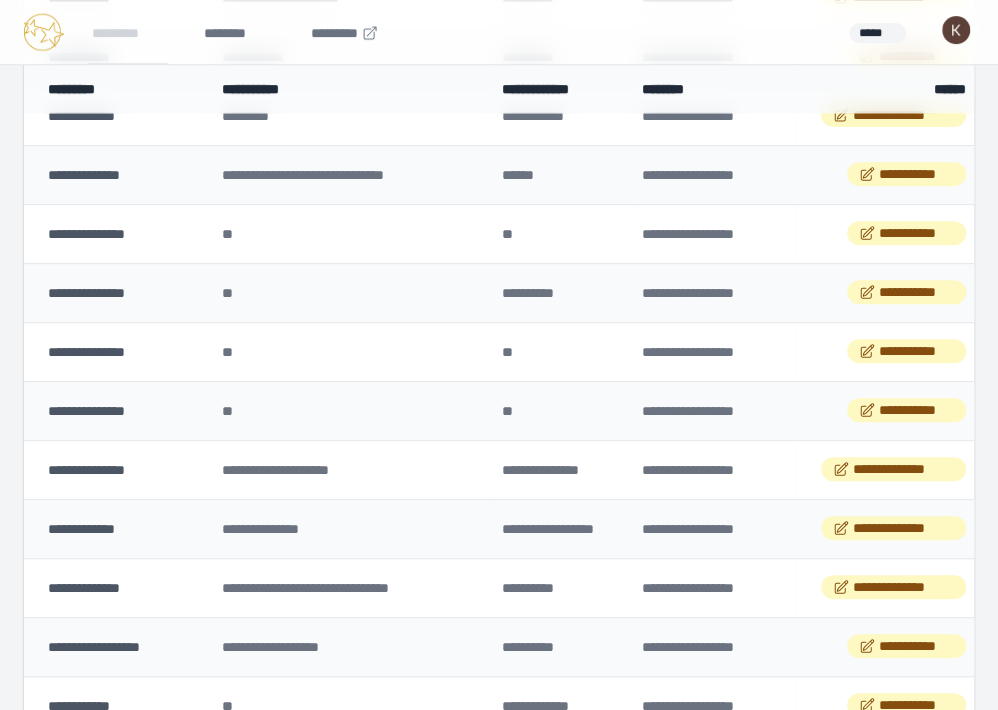 scroll, scrollTop: 0, scrollLeft: 0, axis: both 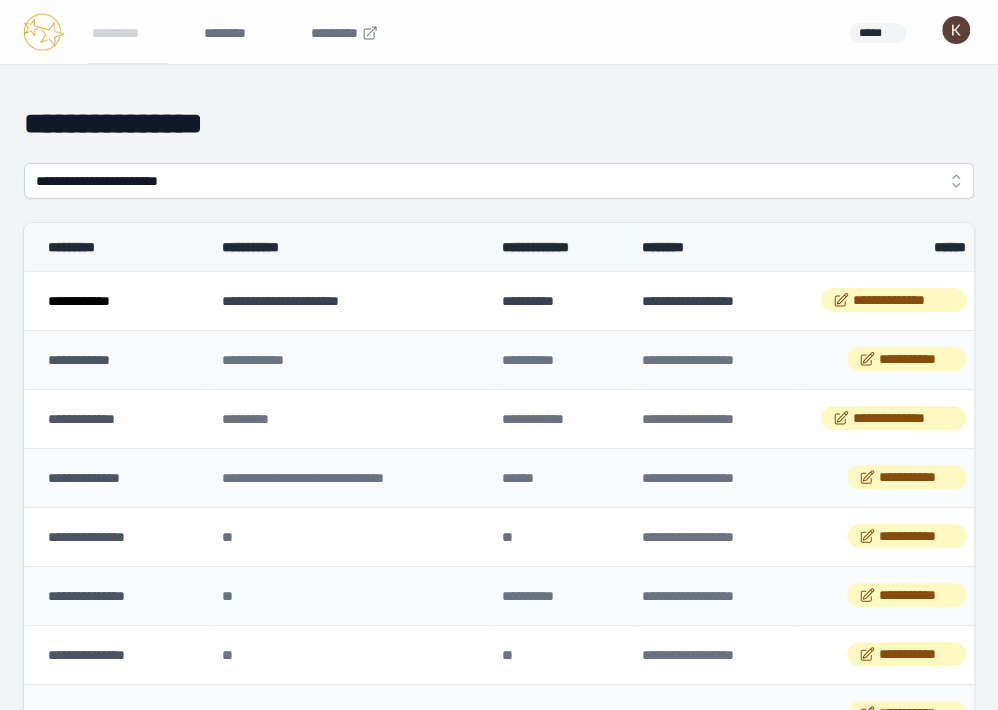 click on "**********" at bounding box center (79, 301) 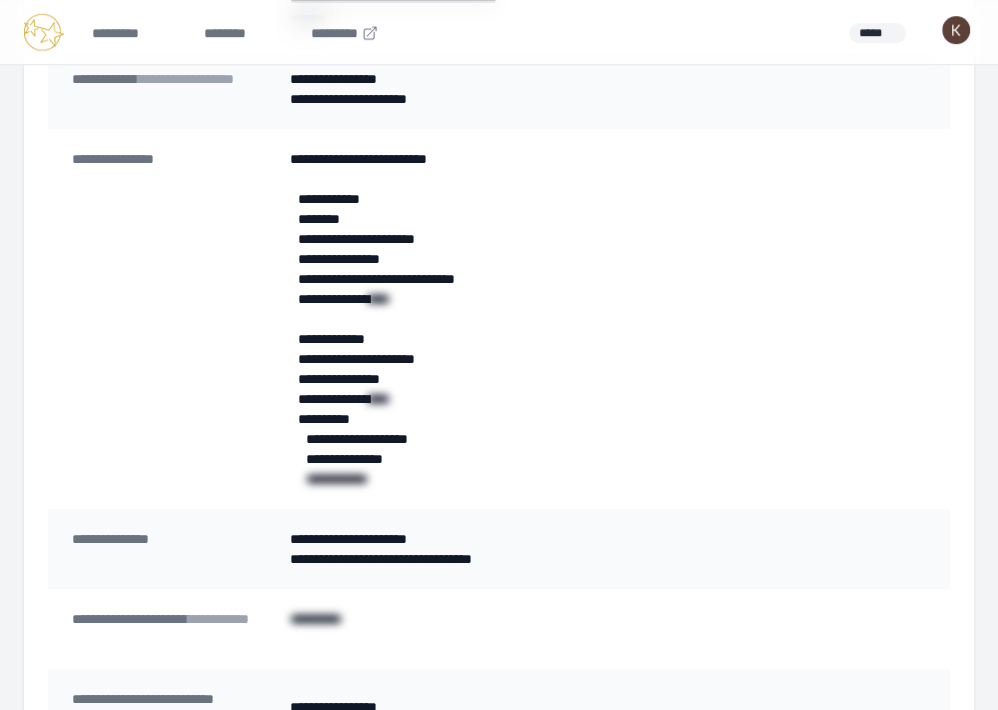 scroll, scrollTop: 607, scrollLeft: 0, axis: vertical 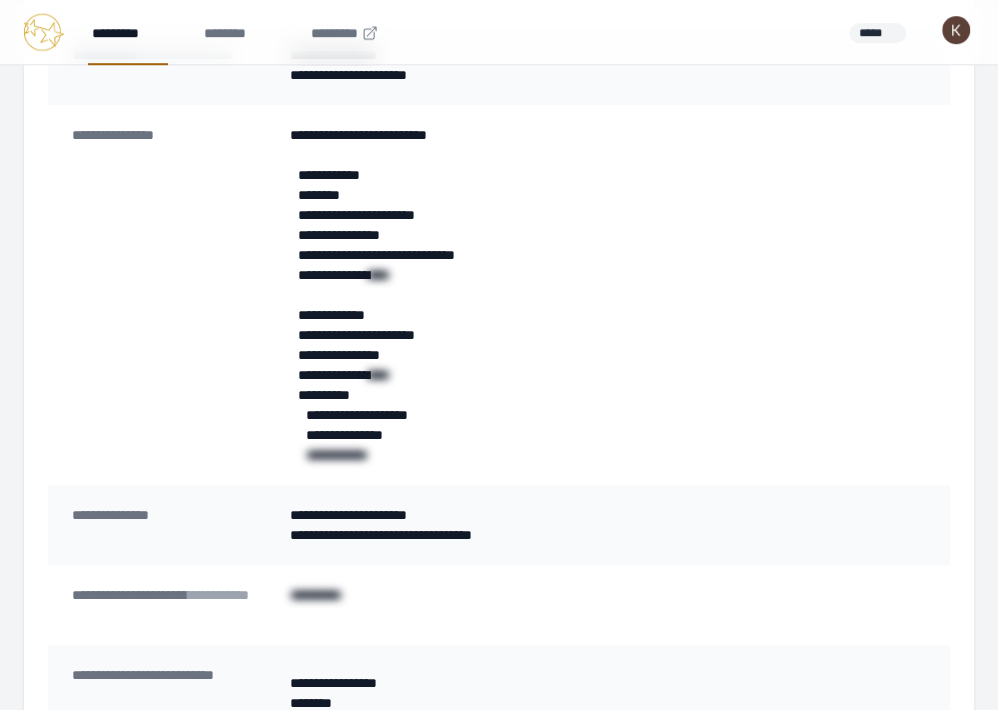 click on "*********" at bounding box center [128, 32] 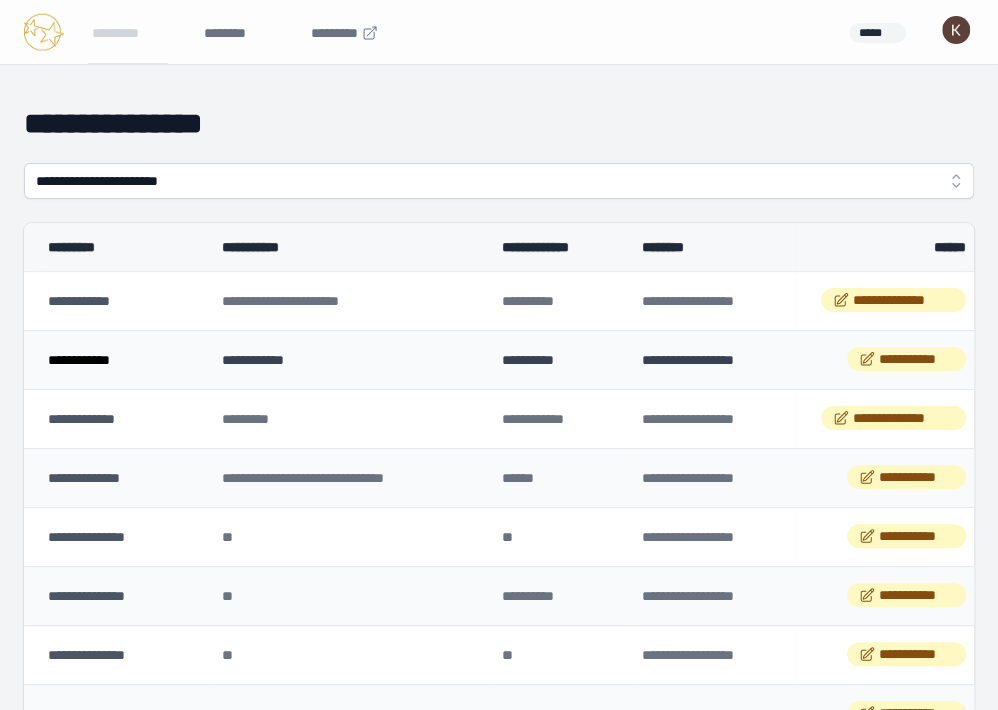 click on "**********" at bounding box center [79, 360] 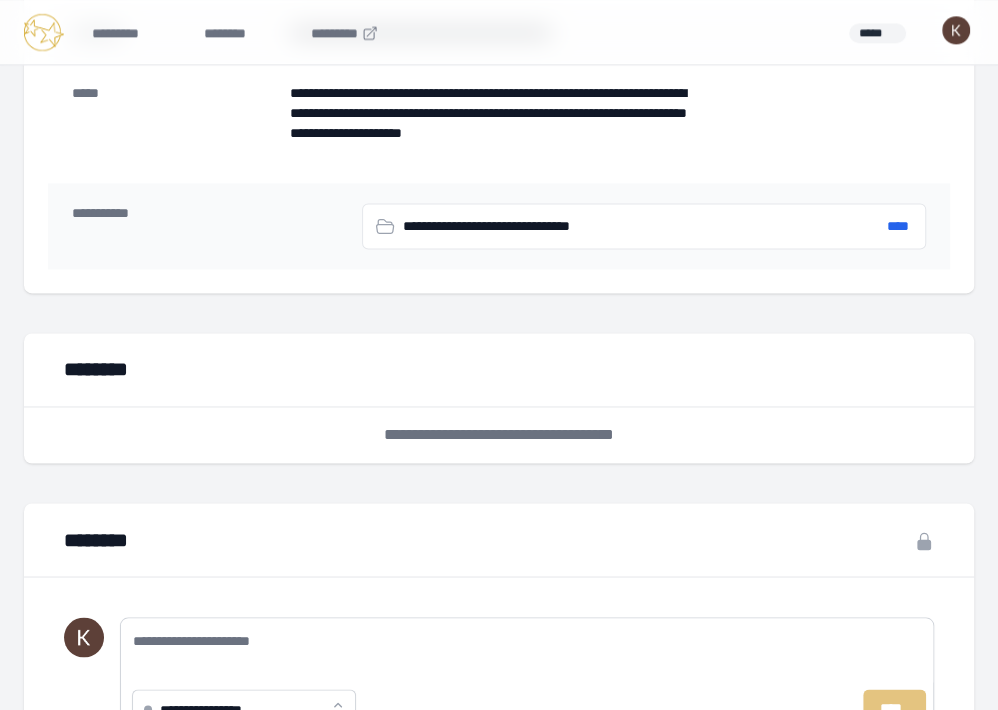 scroll, scrollTop: 1249, scrollLeft: 0, axis: vertical 